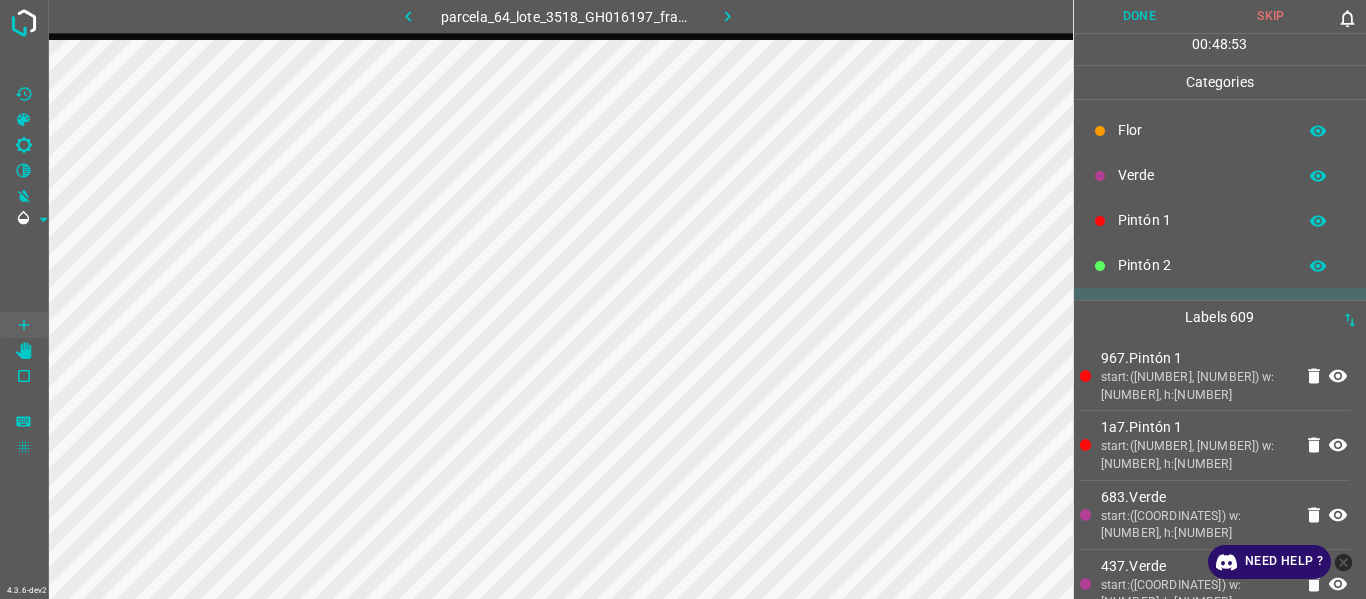 scroll, scrollTop: 0, scrollLeft: 0, axis: both 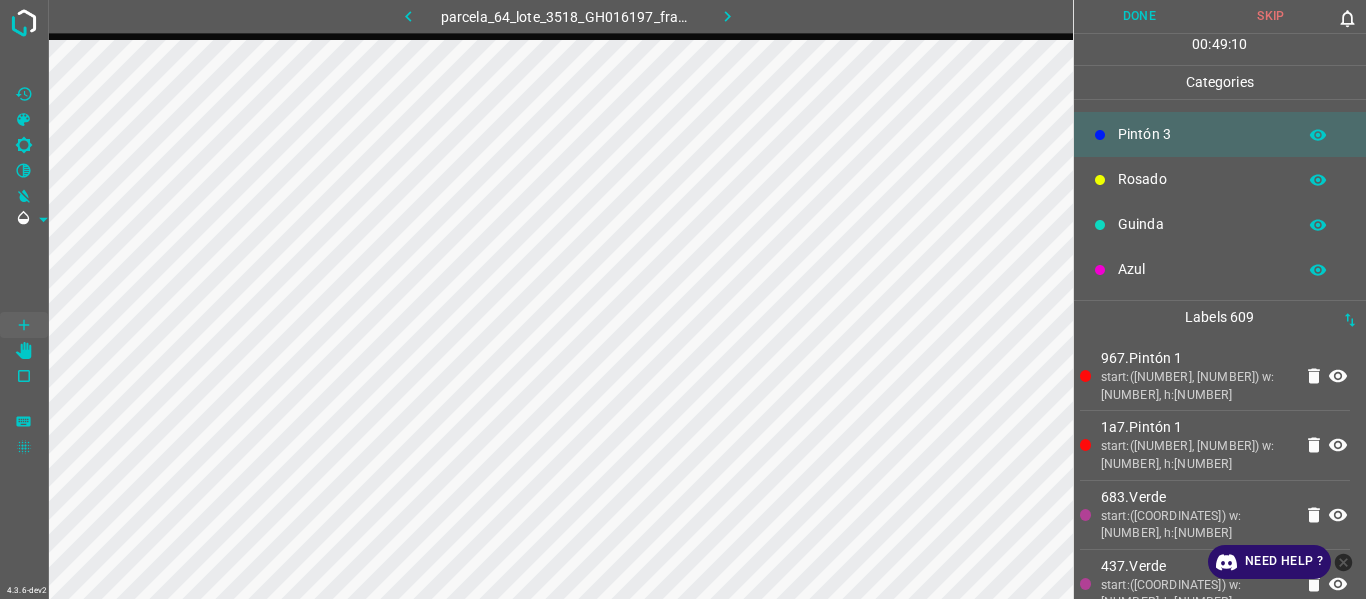click on "1a7.Pintón 1" at bounding box center (1196, 427) 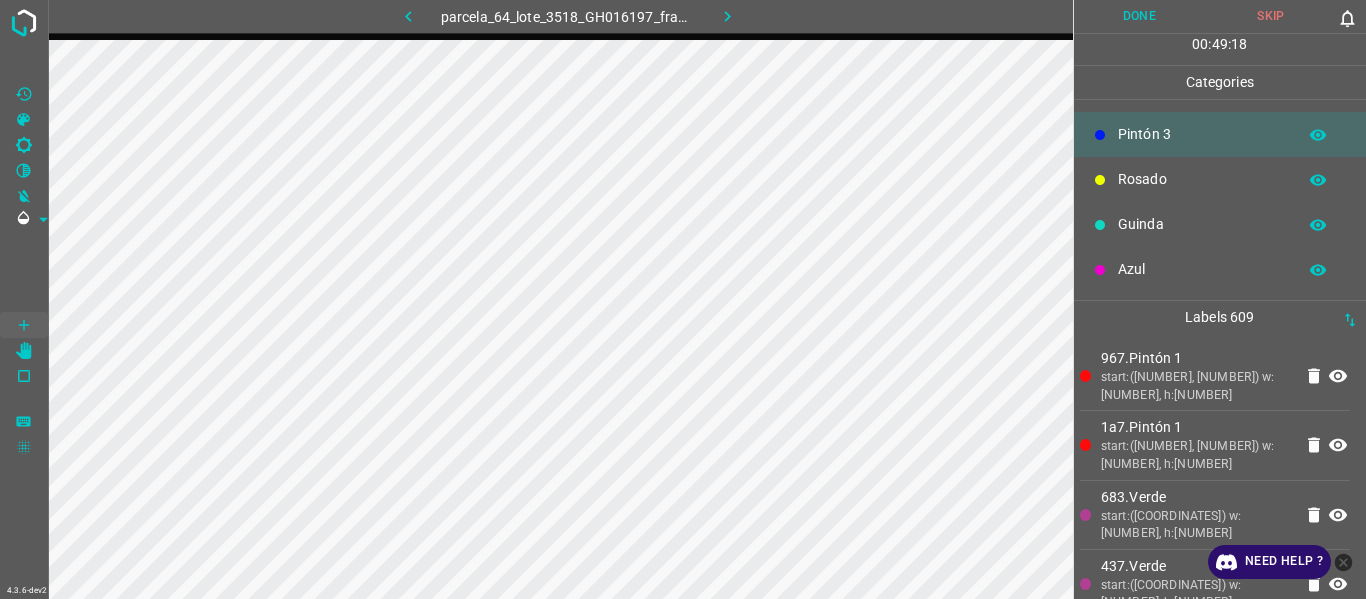 click on "683.Verde" at bounding box center (1196, 497) 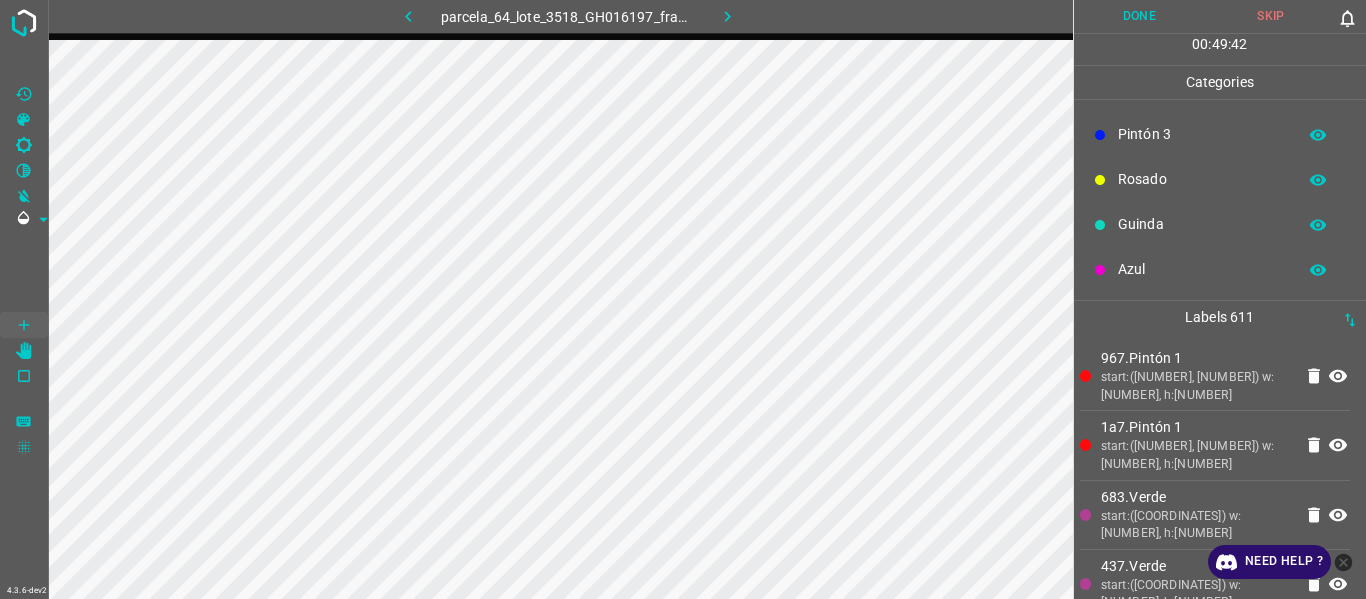 click on "start:([NUMBER], [NUMBER])
w:[NUMBER], h:[NUMBER]" at bounding box center (1196, 455) 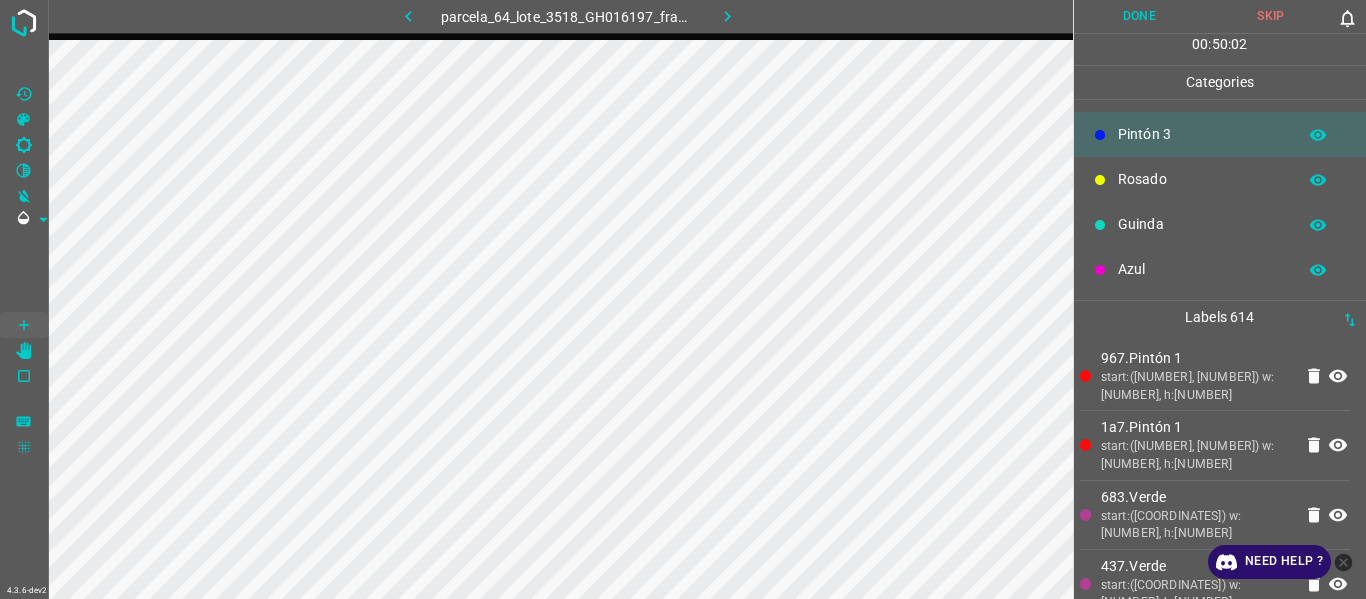 click on "start:([NUMBER], [NUMBER])
w:[NUMBER], h:[NUMBER]" at bounding box center [1196, 455] 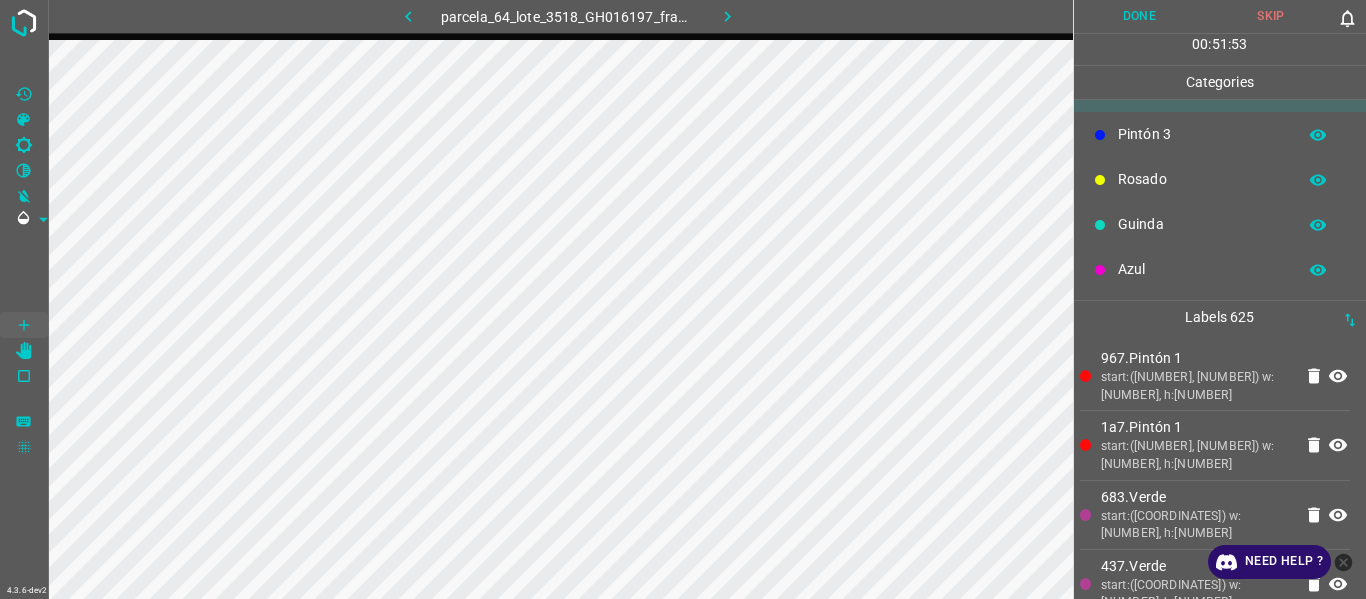 click on "start:([NUMBER], [NUMBER])
w:[NUMBER], h:[NUMBER]" at bounding box center (1196, 455) 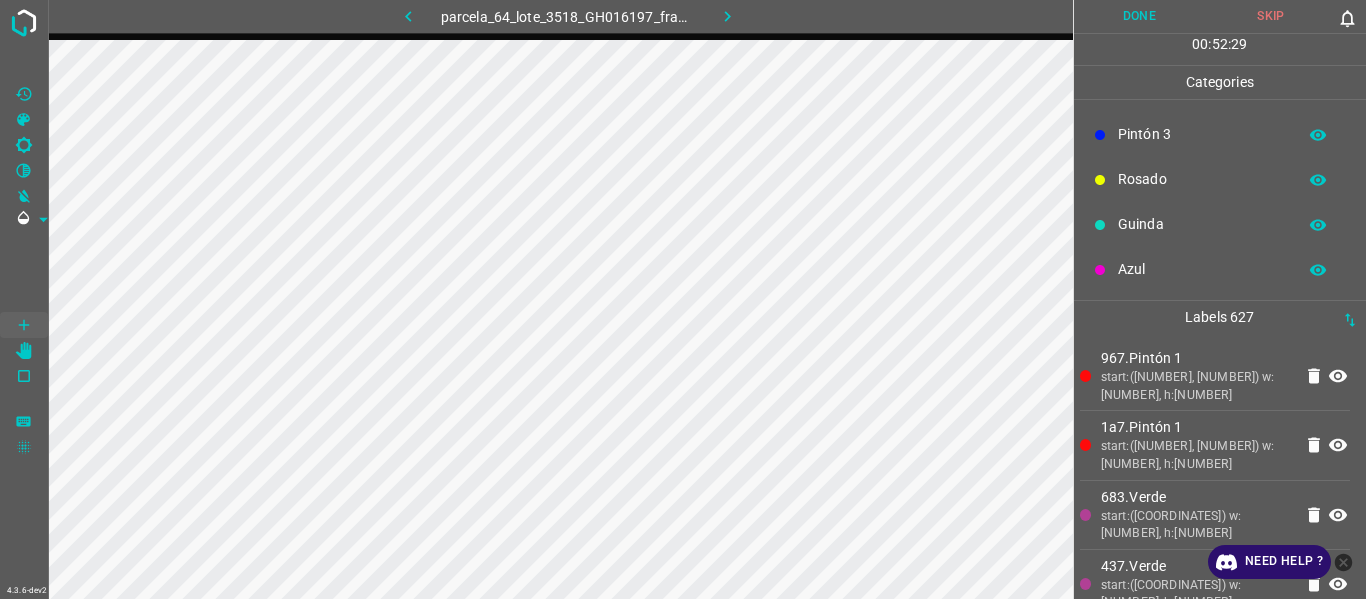 click on "start:([NUMBER], [NUMBER])
w:[NUMBER], h:[NUMBER]" at bounding box center (1196, 455) 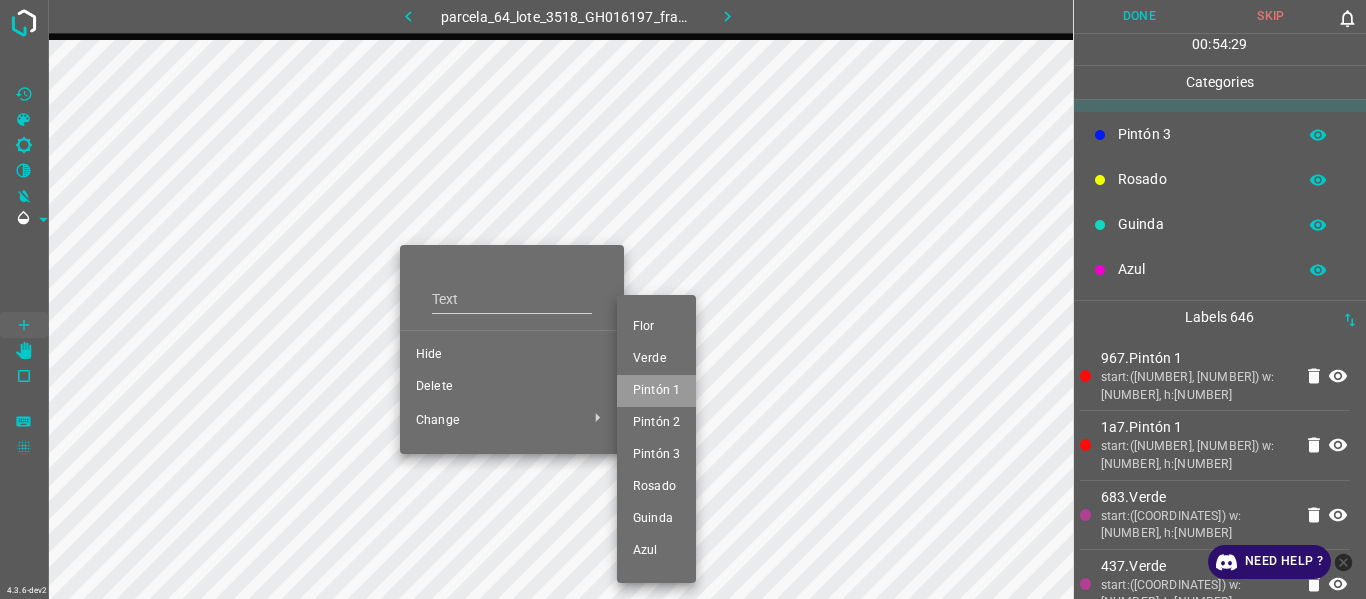 click on "Pintón 1" at bounding box center (656, 391) 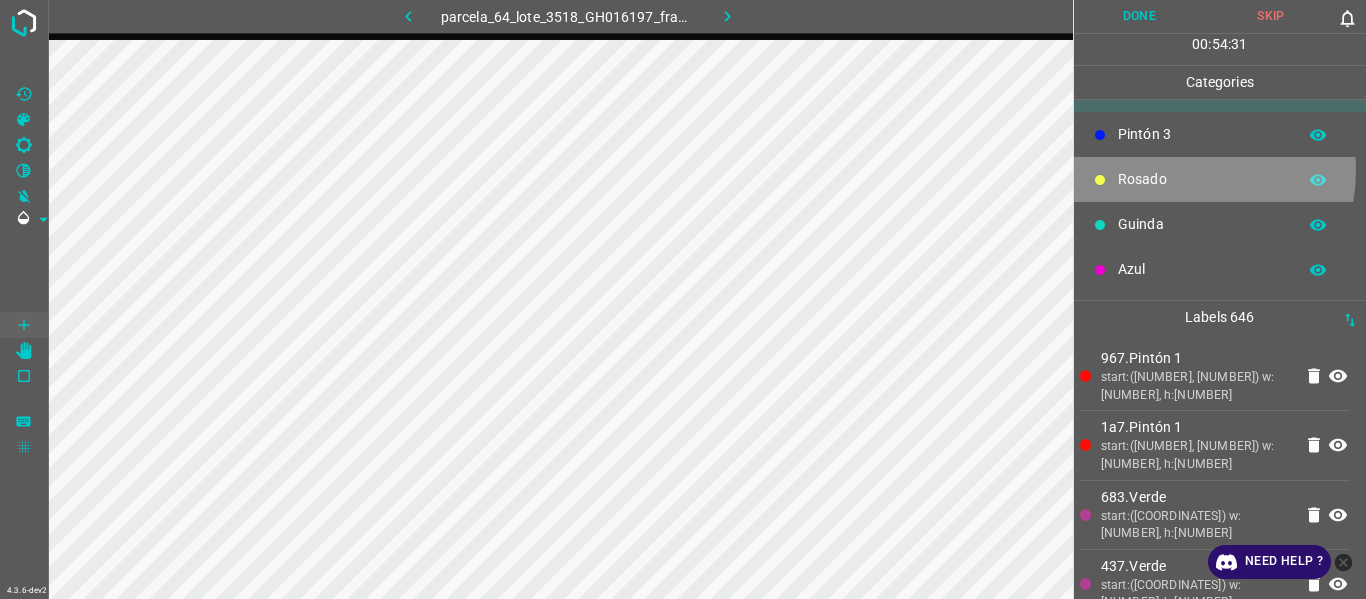 click on "Rosado" at bounding box center [1202, 179] 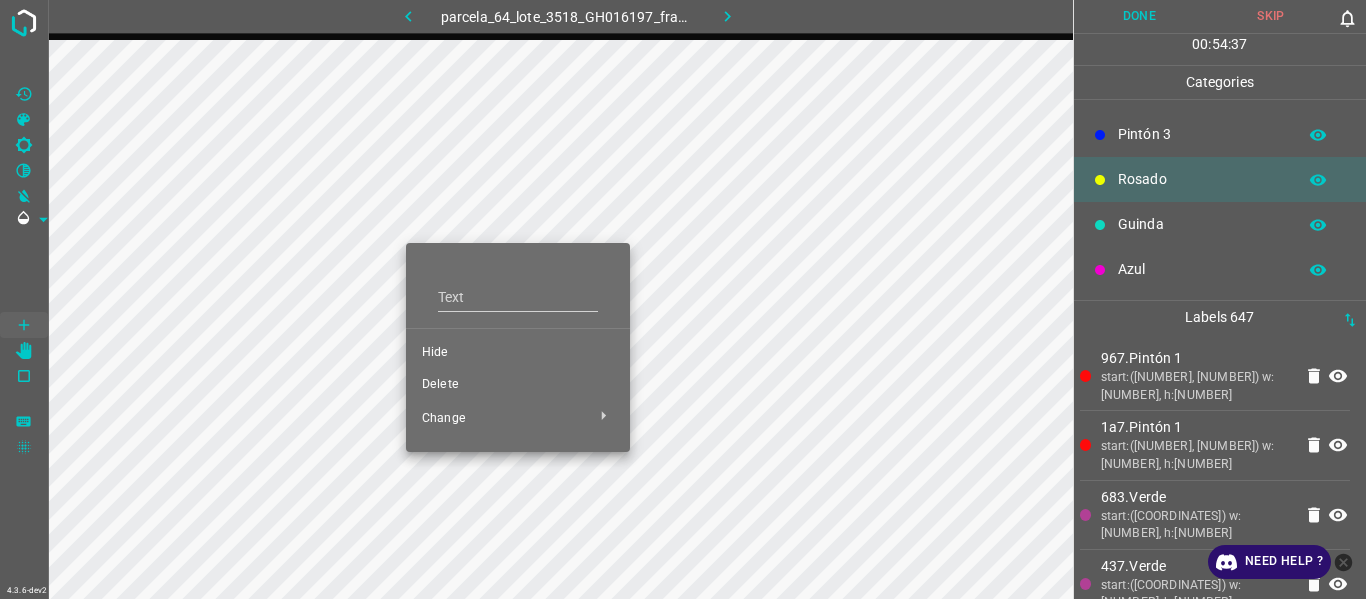 click on "Hide" at bounding box center (518, 353) 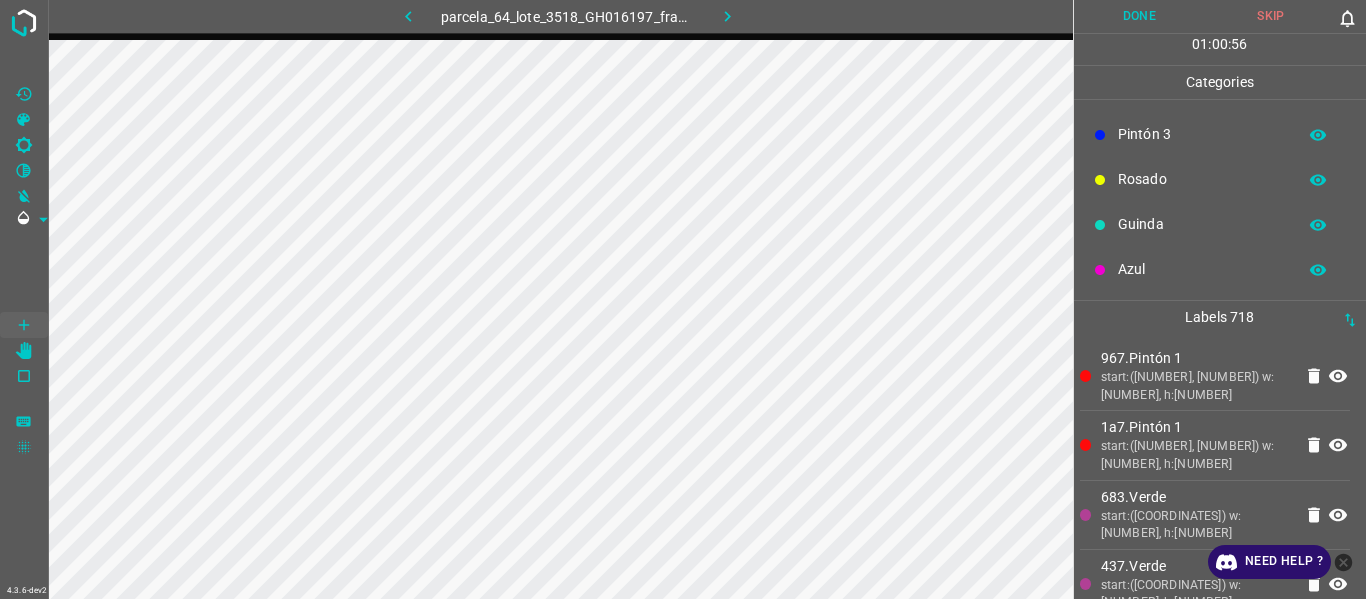 click on "start:([NUMBER], [NUMBER])
w:[NUMBER], h:[NUMBER]" at bounding box center [1196, 386] 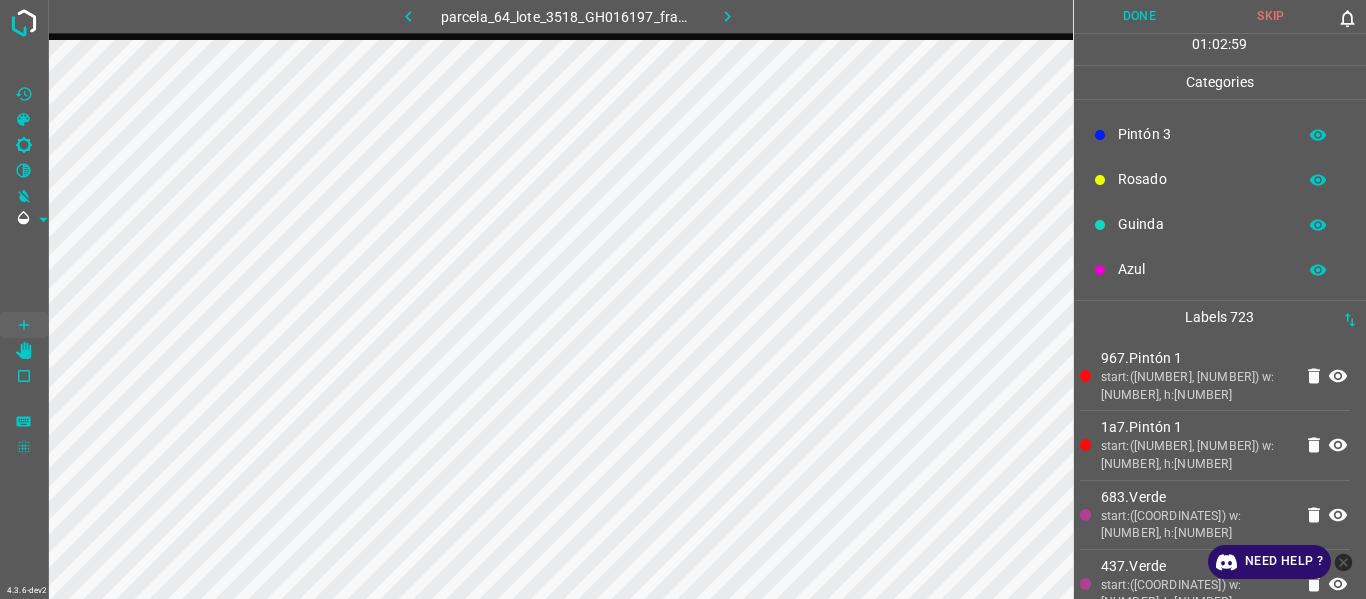 click on "[NUMBER].[NAME]
start:([NUMBER]. [NUMBER])
w:[NUMBER]:[NUMBER], h:[NUMBER]:[NUMBER]" at bounding box center (1215, 376) 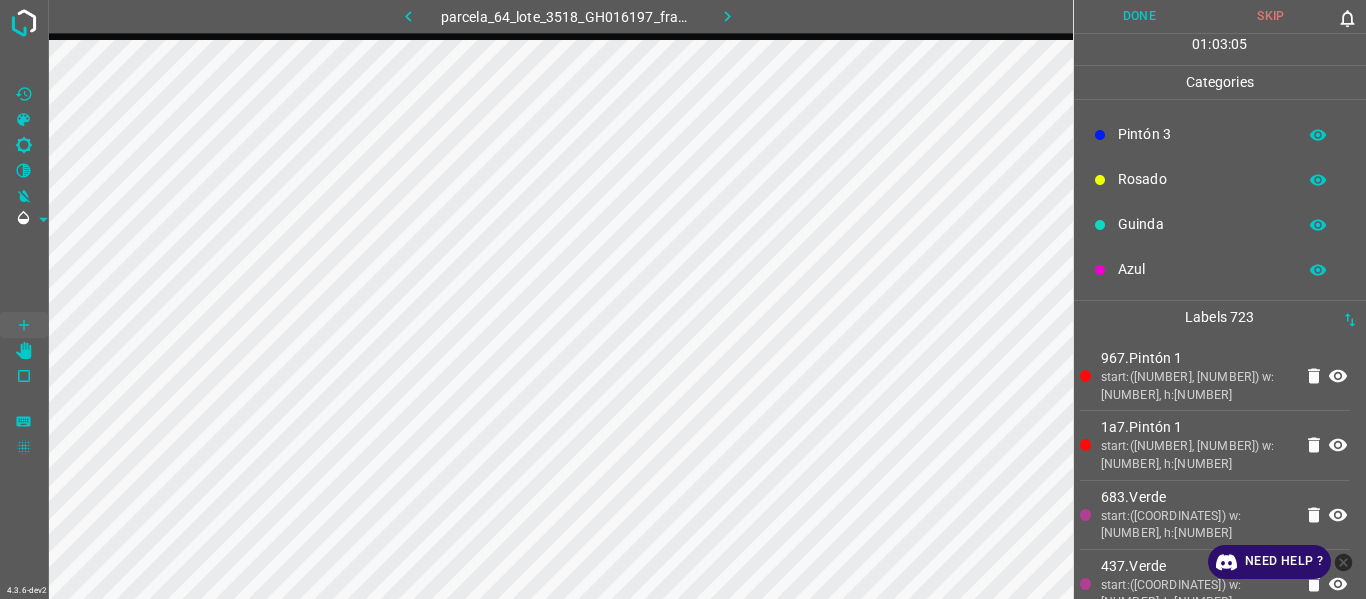click on "1a7.Pintón 1" at bounding box center [1196, 427] 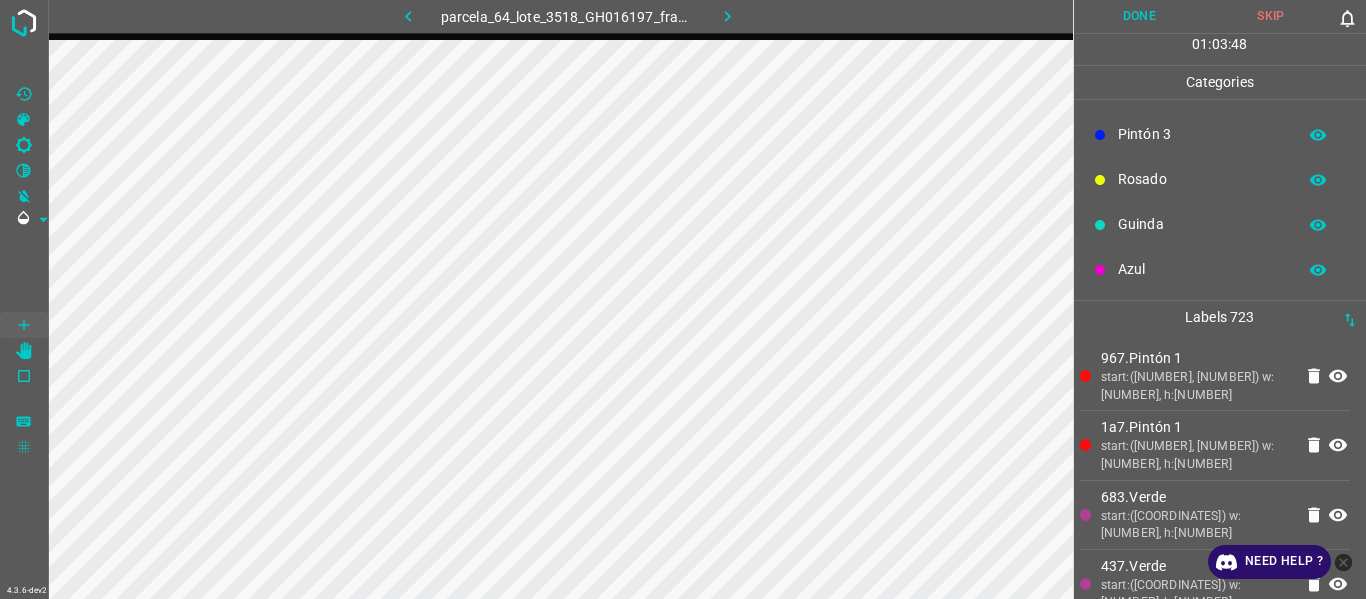 click on "start:([NUMBER], [NUMBER])
w:[NUMBER], h:[NUMBER]" at bounding box center (1196, 386) 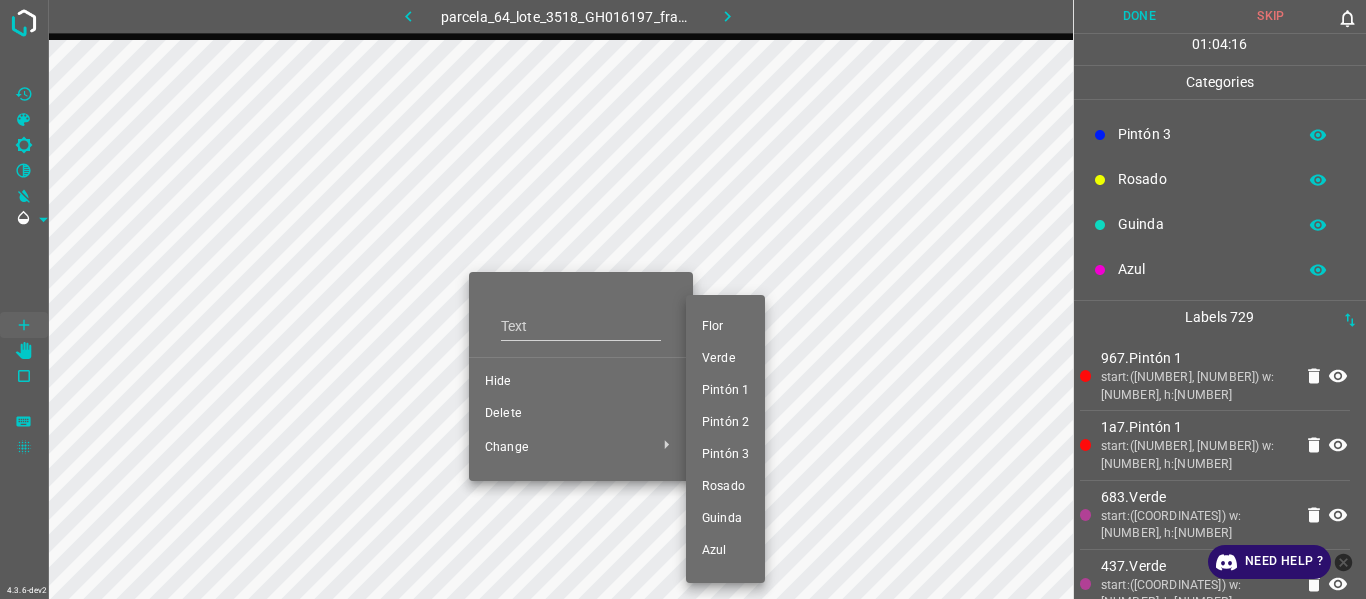 click at bounding box center (683, 299) 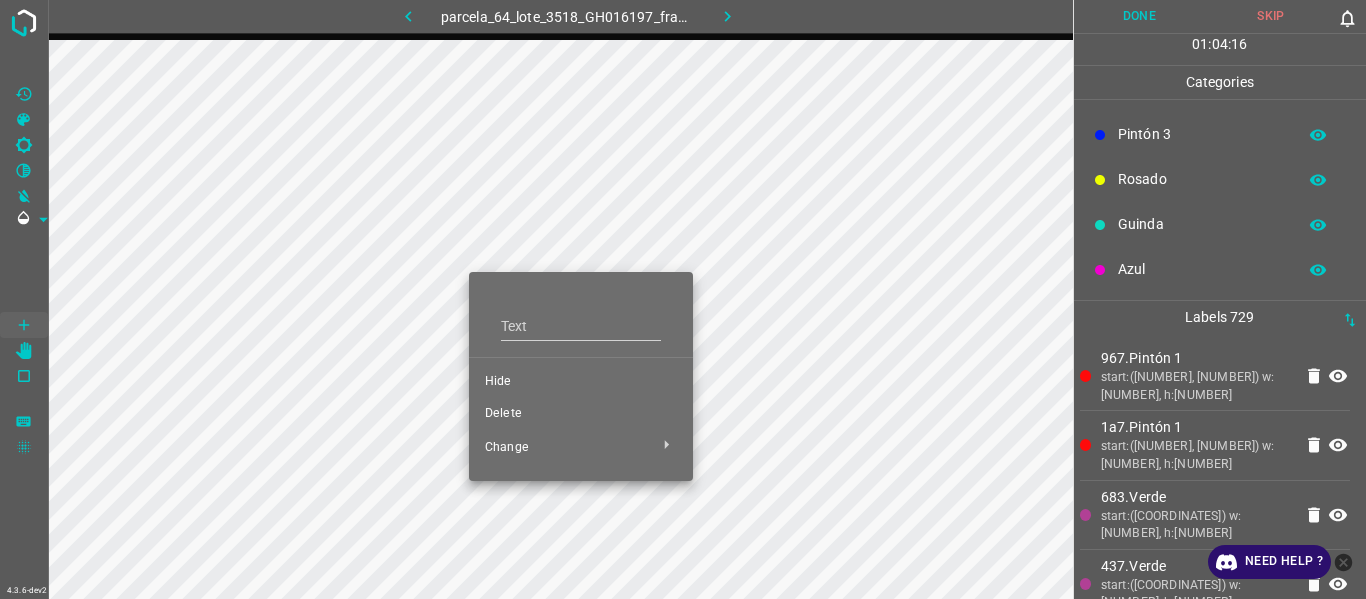 click on "Delete" at bounding box center (581, 414) 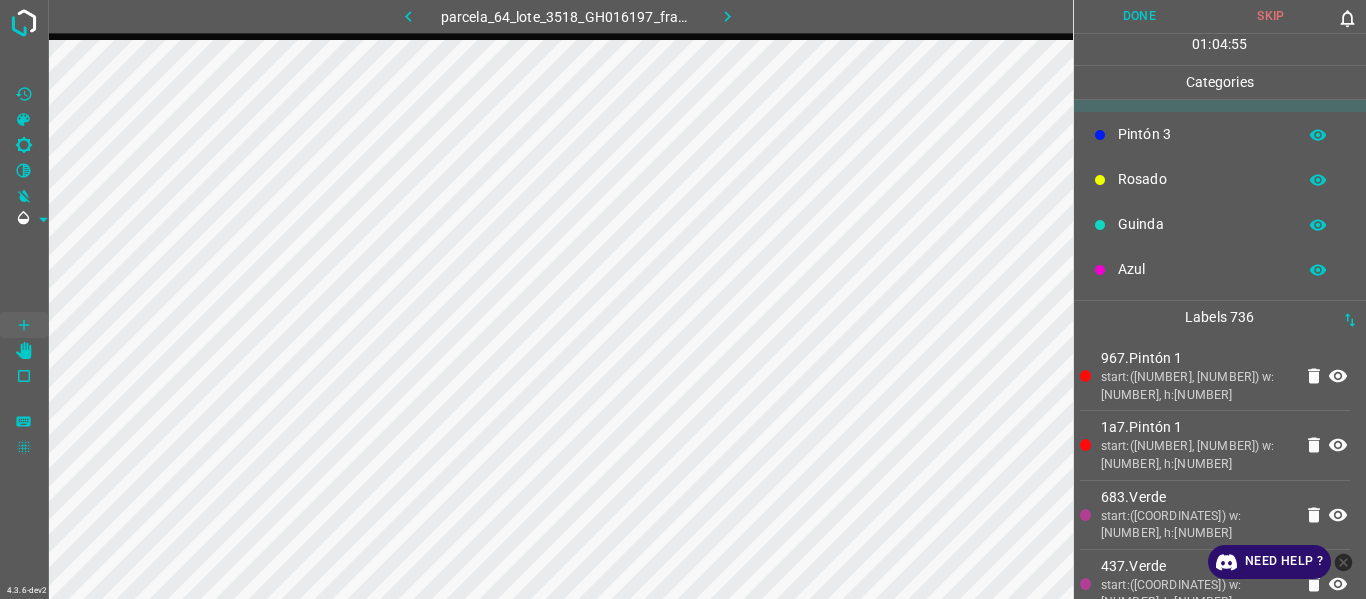 click on "Rosado" at bounding box center [1202, 179] 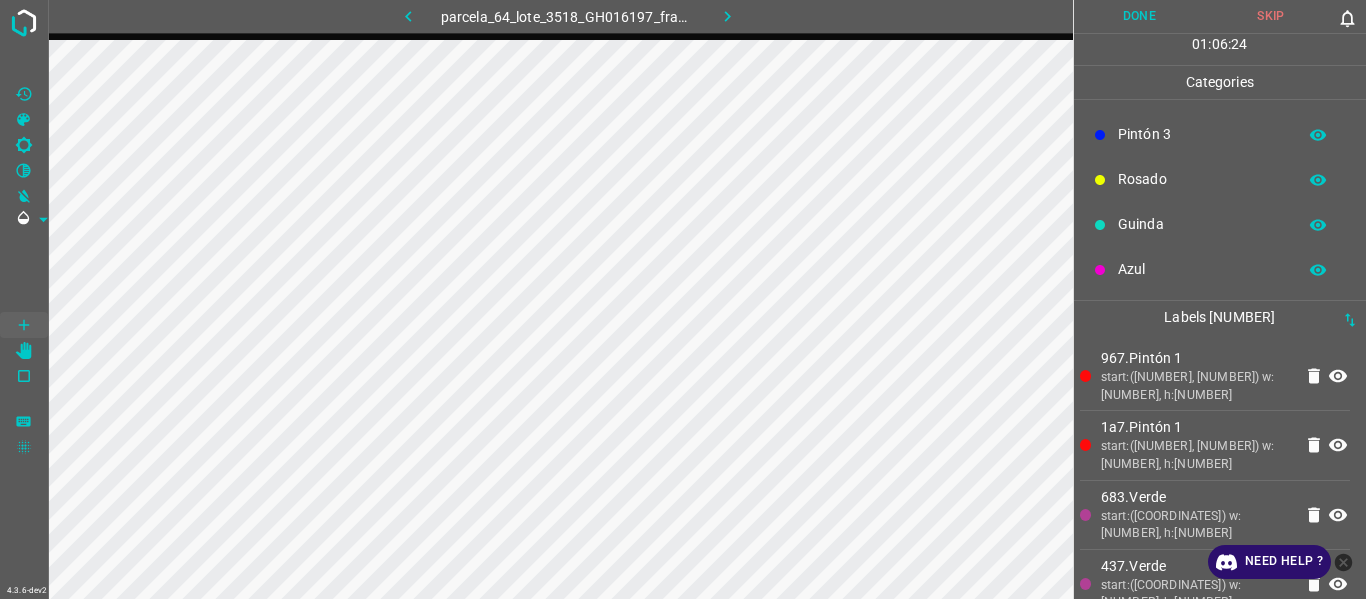 click on "start:([NUMBER], [NUMBER])
w:[NUMBER], h:[NUMBER]" at bounding box center [1196, 455] 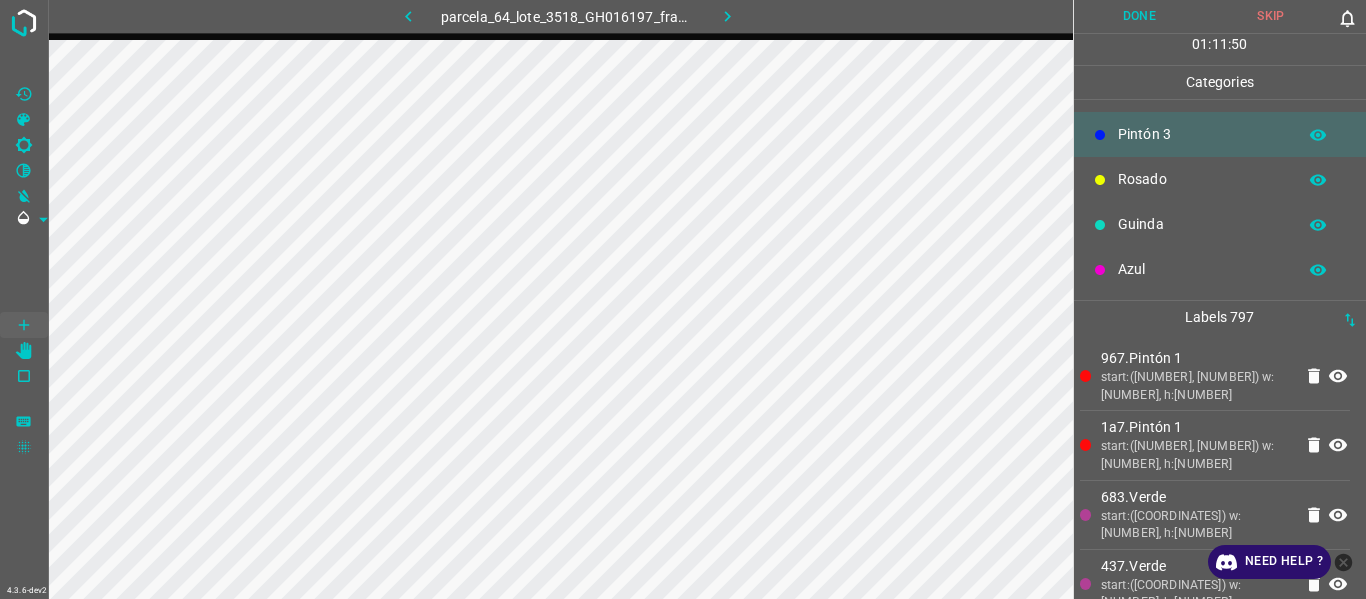 click on "Azul" at bounding box center [1220, 269] 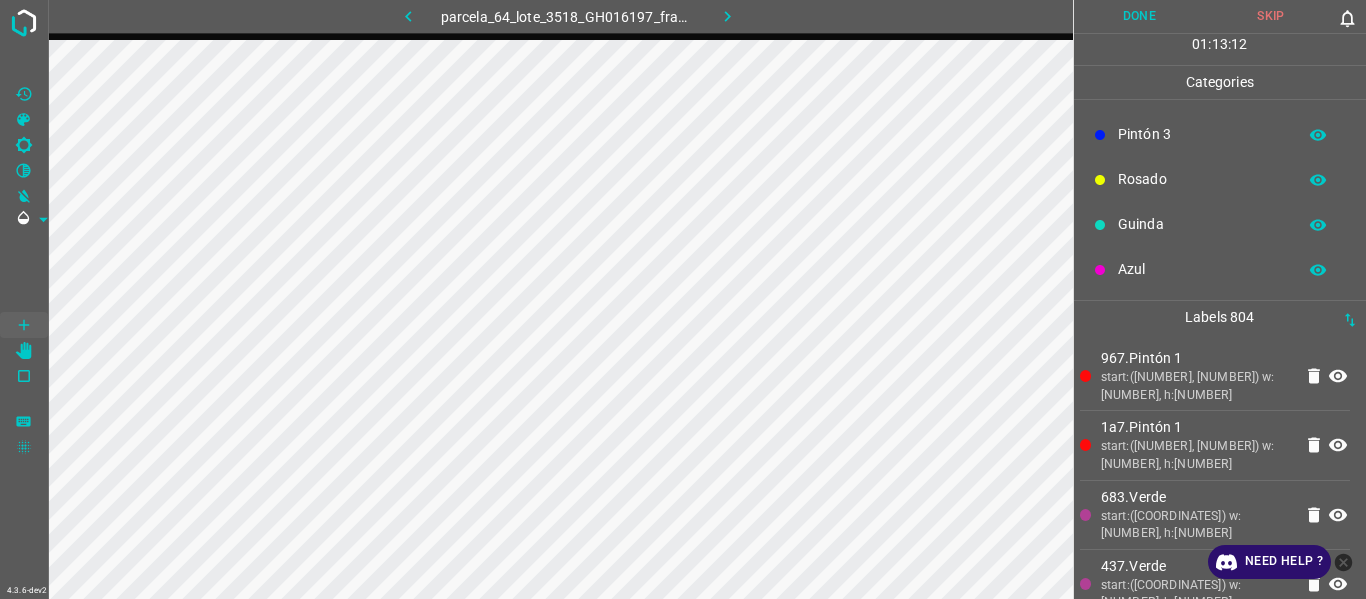 click on "Guinda" at bounding box center [1202, 224] 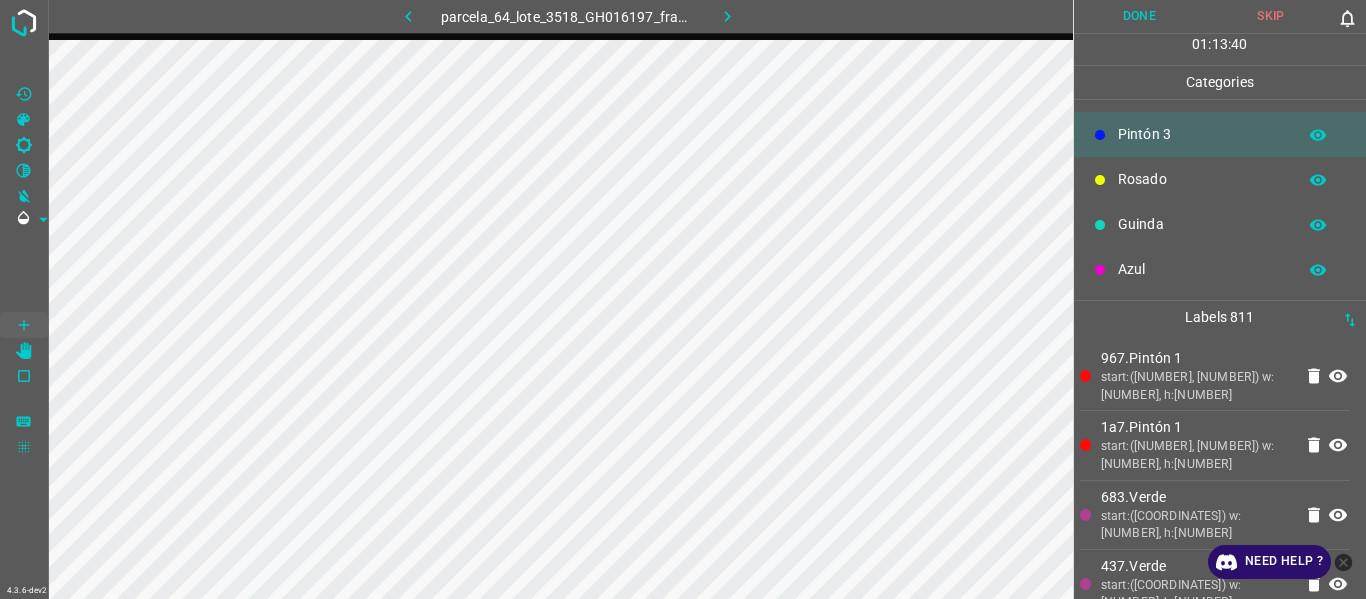click on "Rosado" at bounding box center [1220, 179] 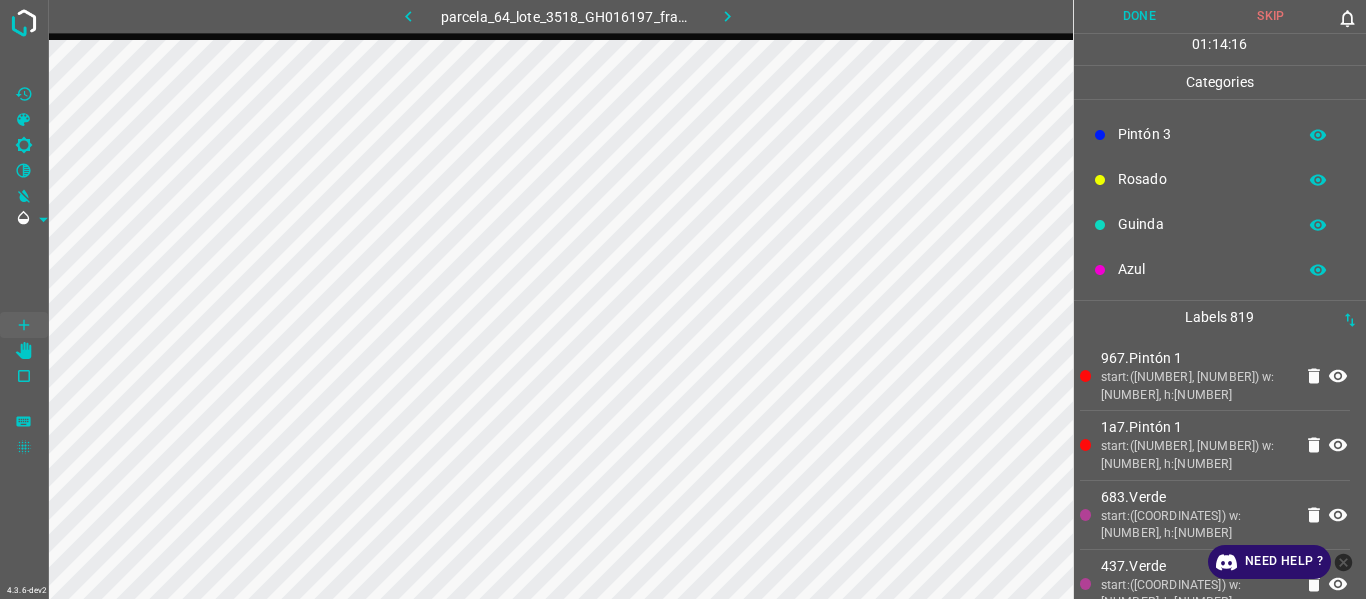 click on "Guinda" at bounding box center [1220, 224] 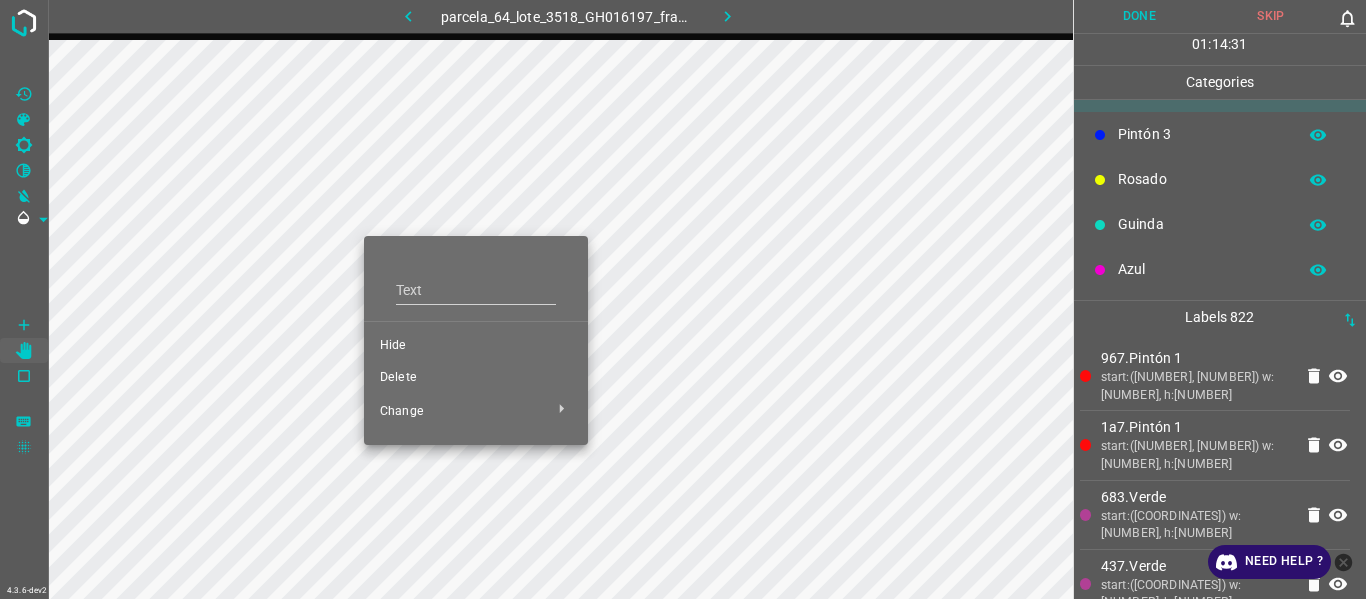 click at bounding box center (683, 299) 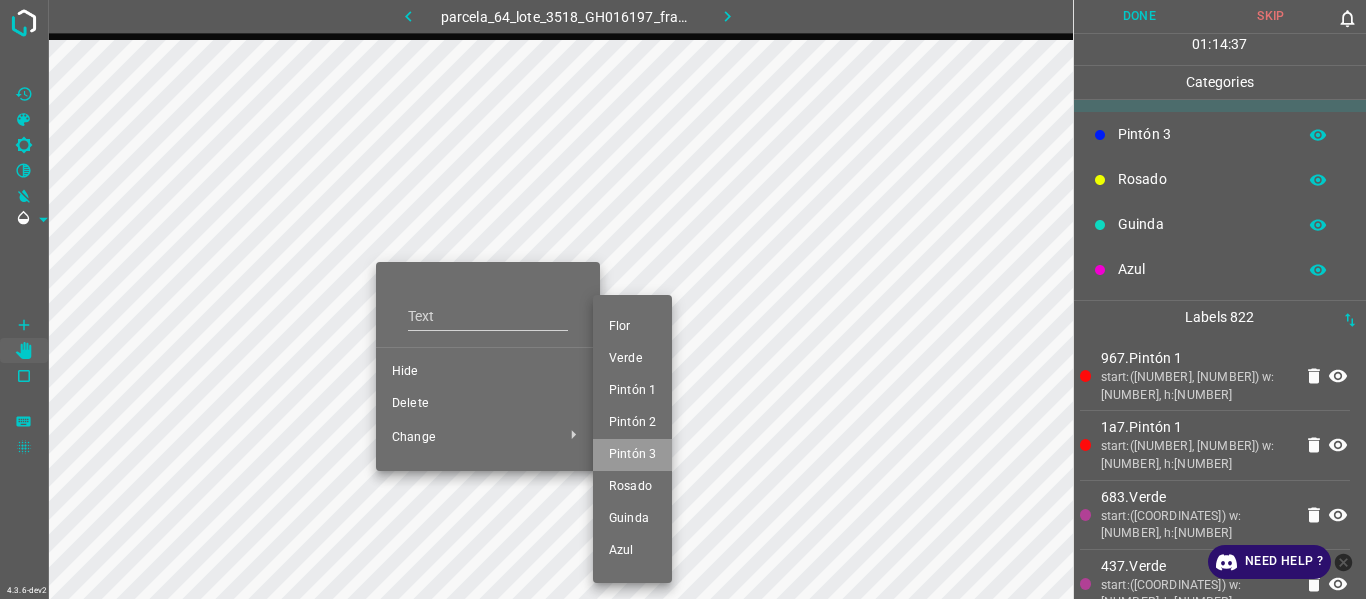 click on "Pintón 3" at bounding box center (632, 455) 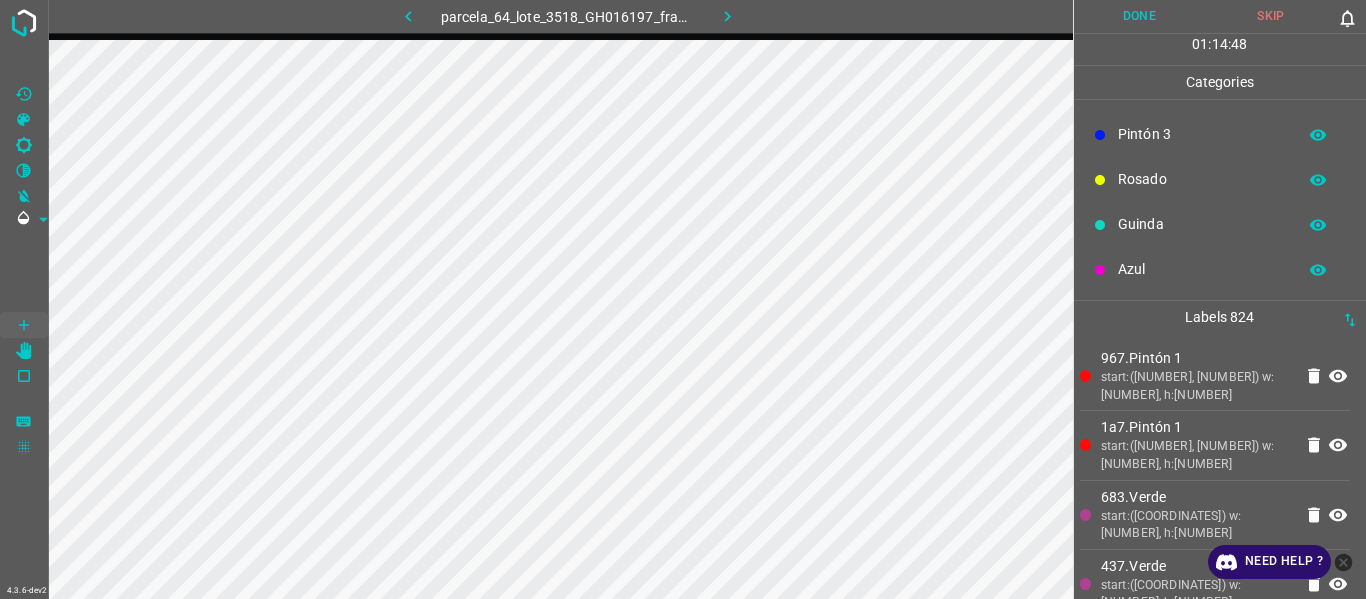 click on "Rosado" at bounding box center (1202, 179) 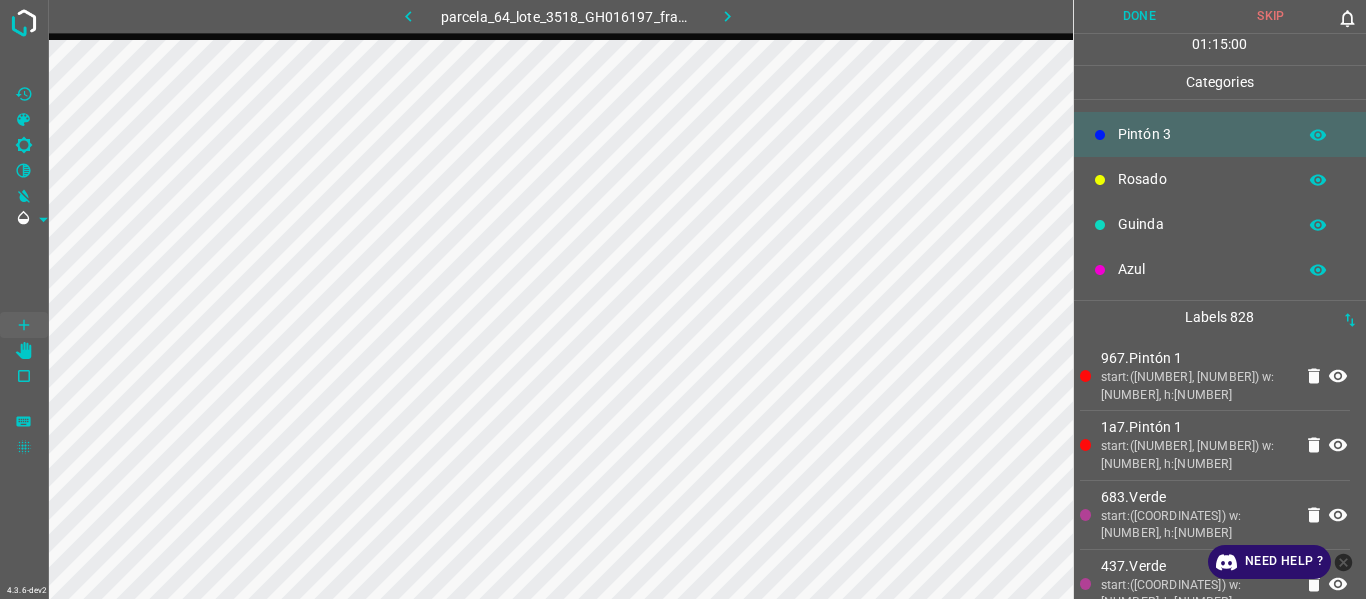 click on "Guinda" at bounding box center (1202, 224) 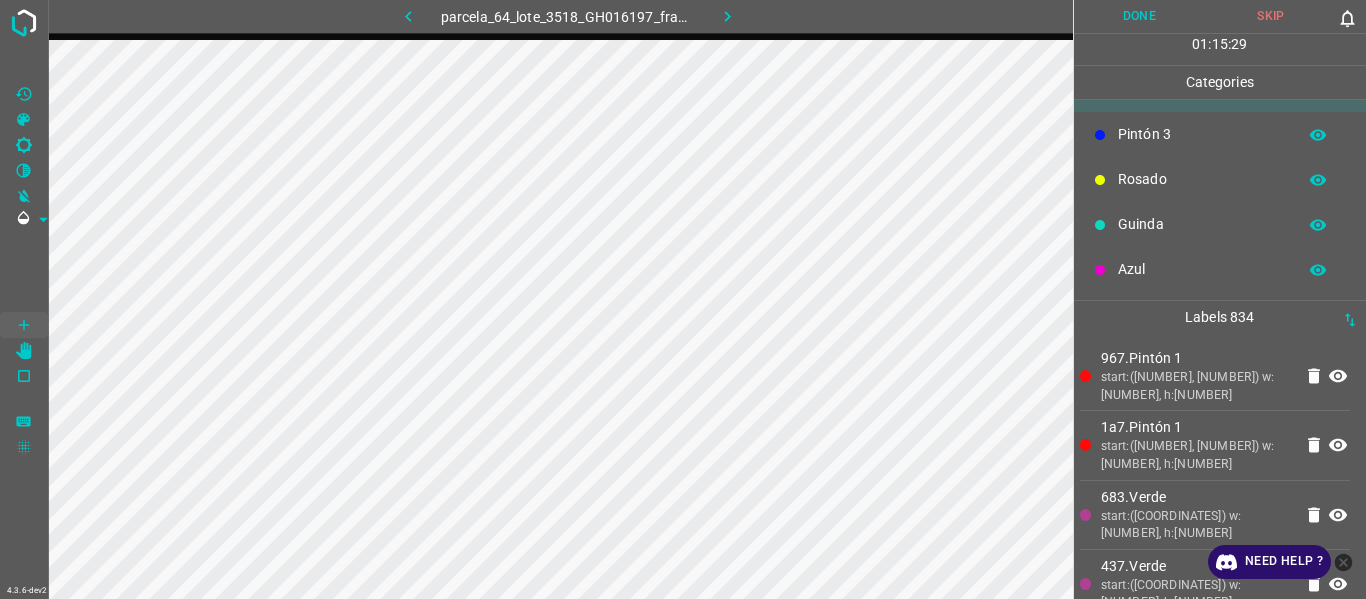 click on "Guinda" at bounding box center (1202, 224) 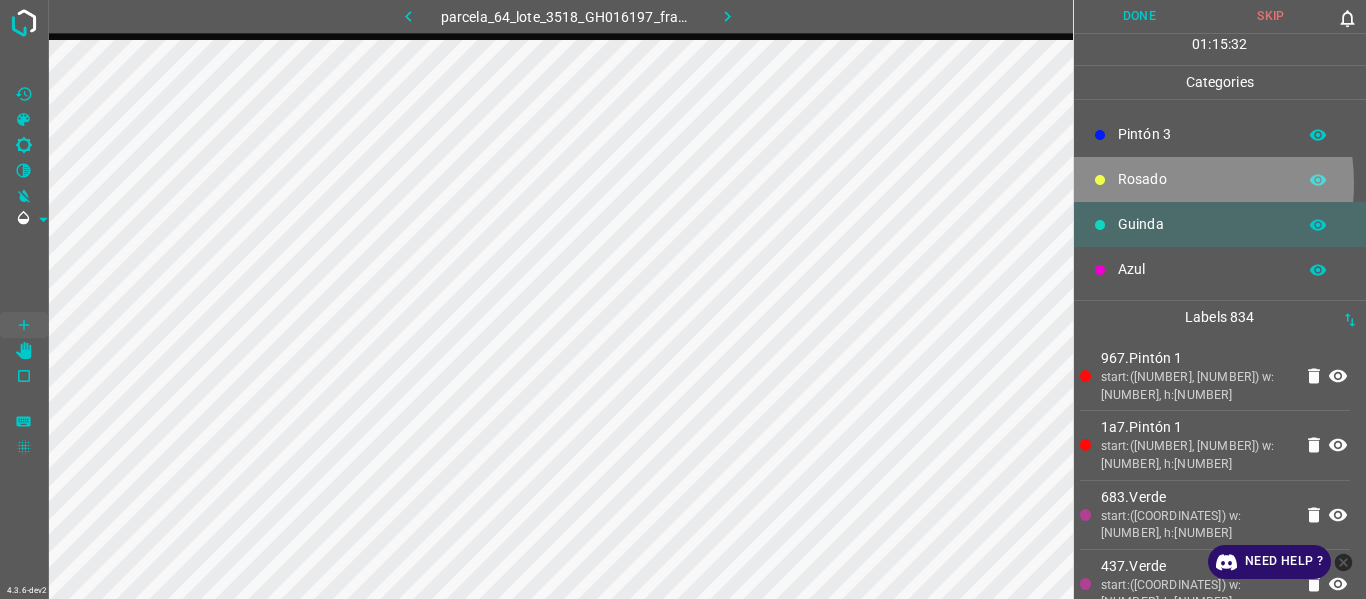 drag, startPoint x: 1136, startPoint y: 183, endPoint x: 1124, endPoint y: 189, distance: 13.416408 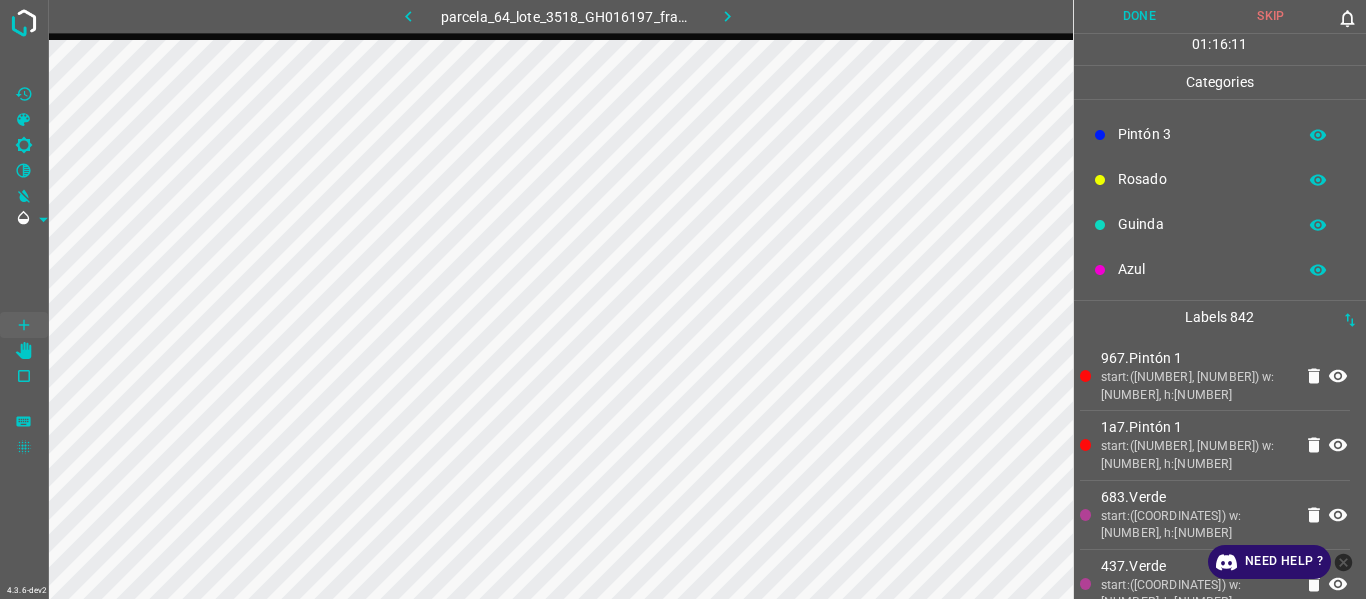 click on "Rosado" at bounding box center [1202, 179] 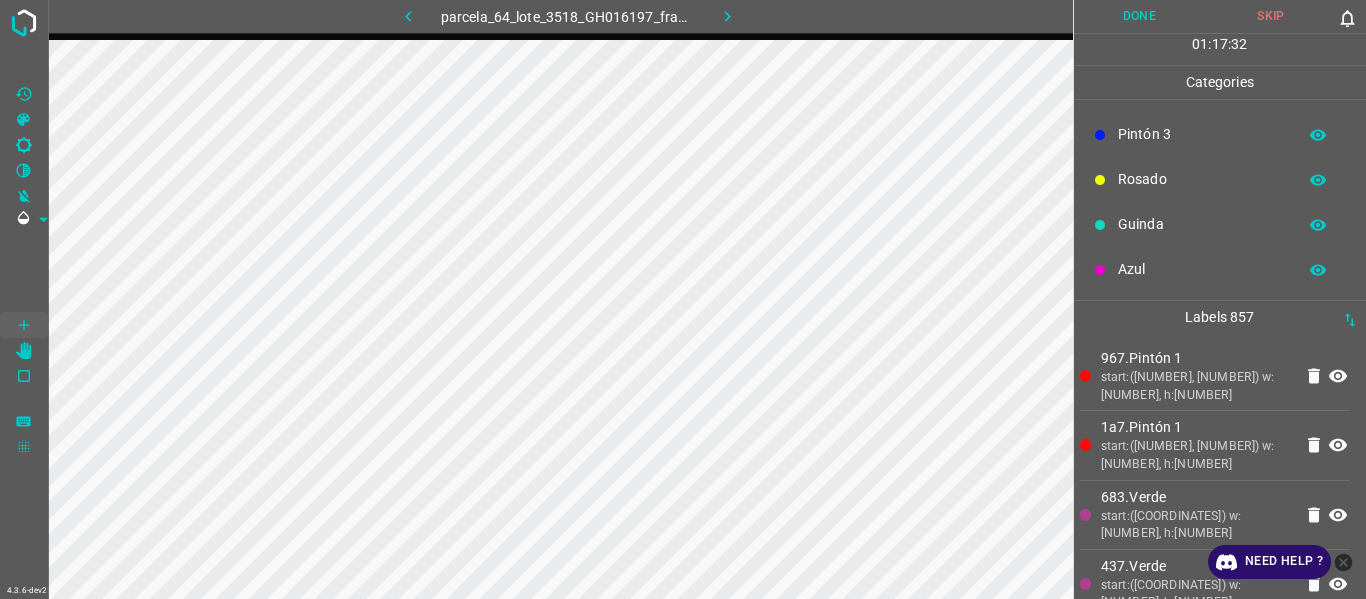click on "Azul" at bounding box center (1202, 269) 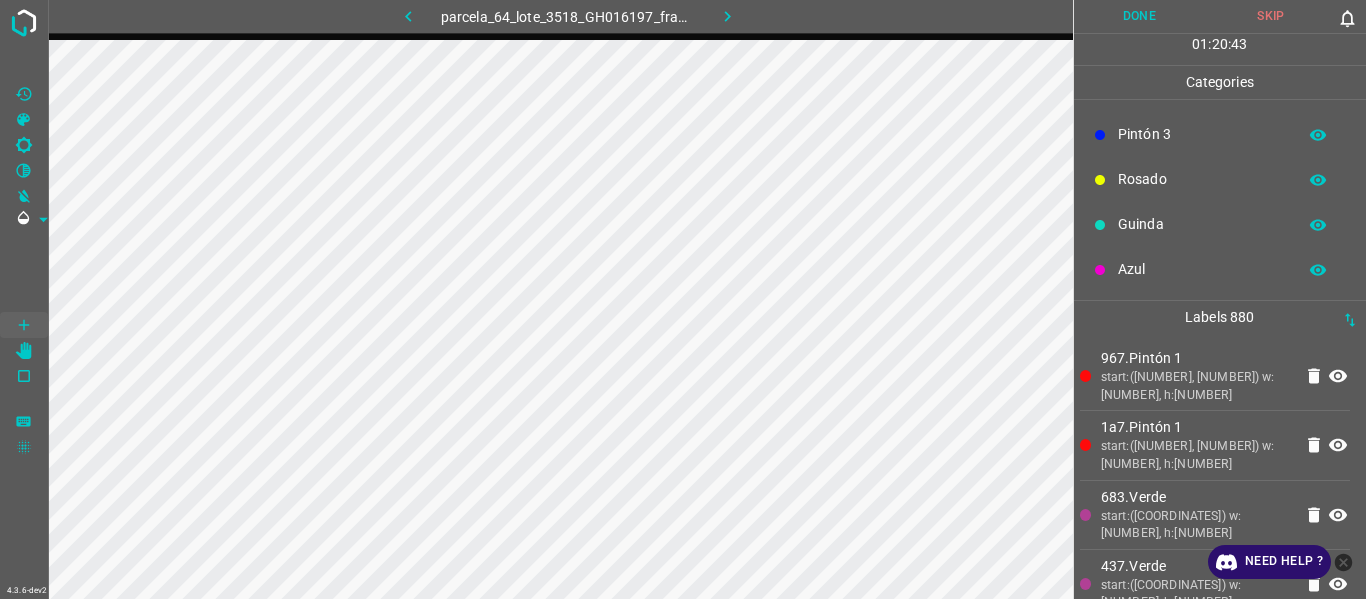 click on "1a7.Pintón 1" at bounding box center [1196, 427] 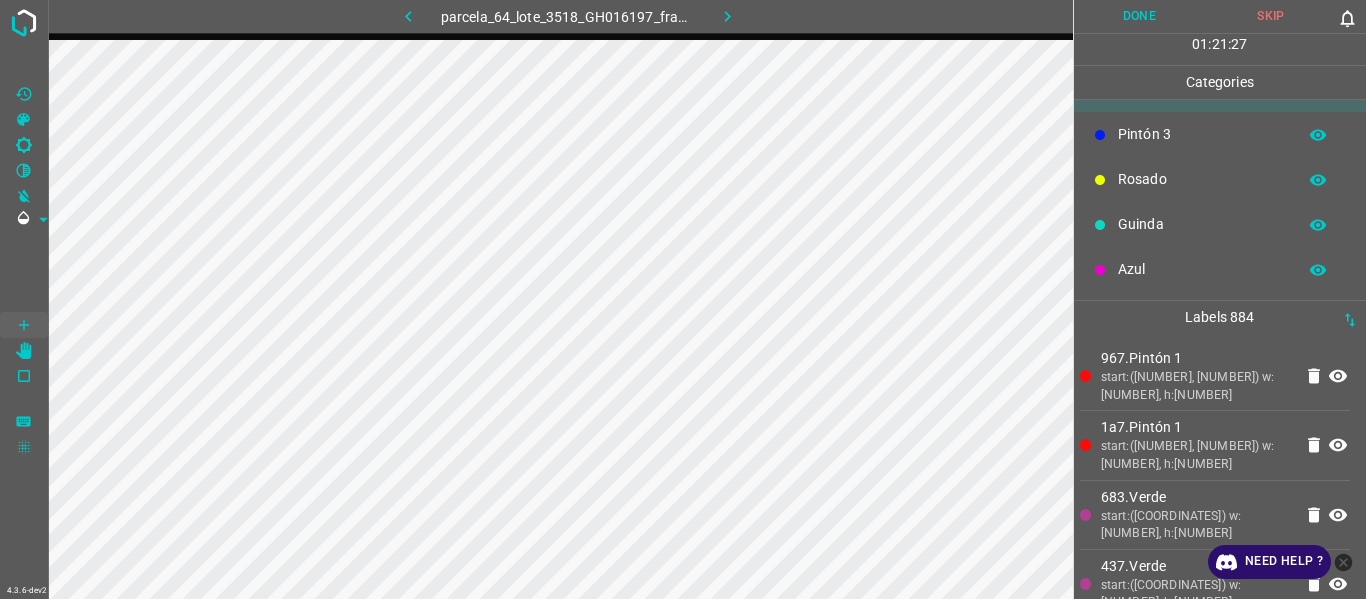click on "start:([NUMBER], [NUMBER])
w:[NUMBER], h:[NUMBER]" at bounding box center [1196, 455] 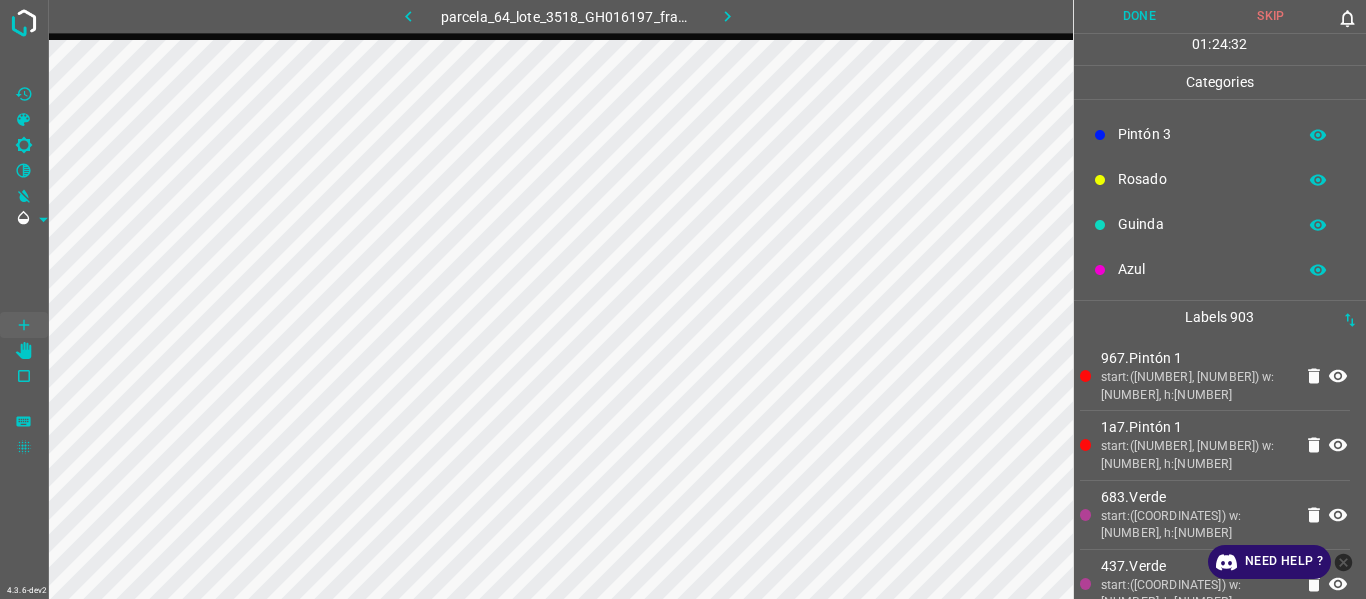 click on "Rosado" at bounding box center [1202, 179] 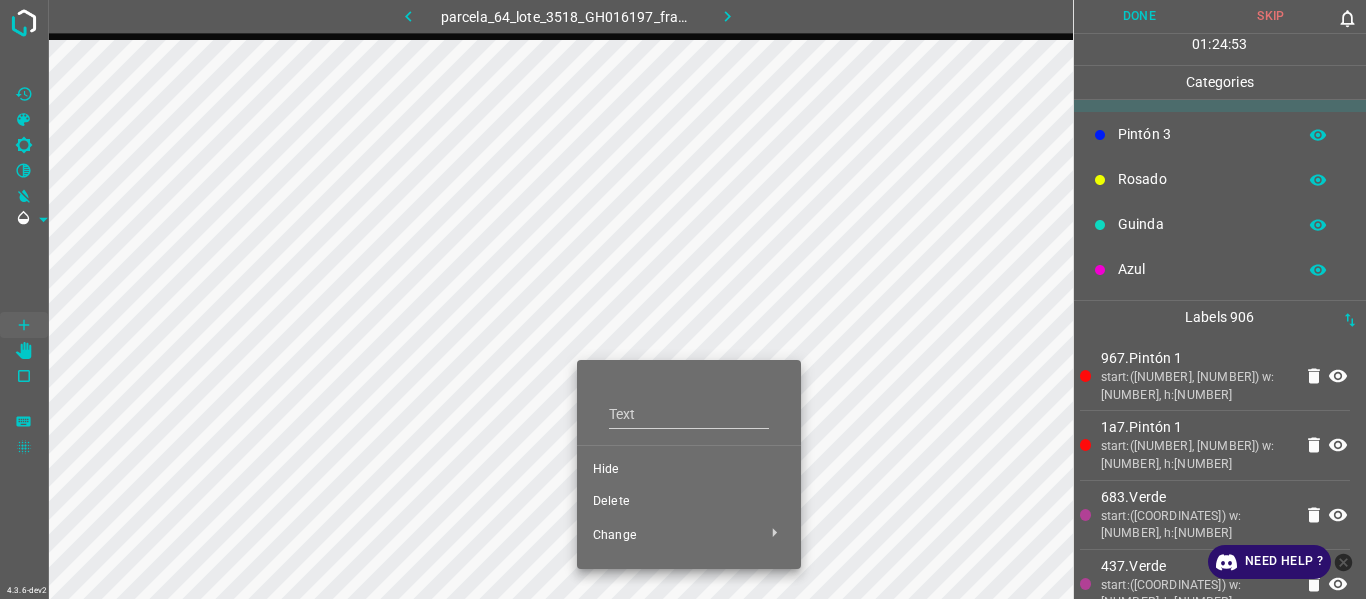 click on "Hide" at bounding box center [689, 470] 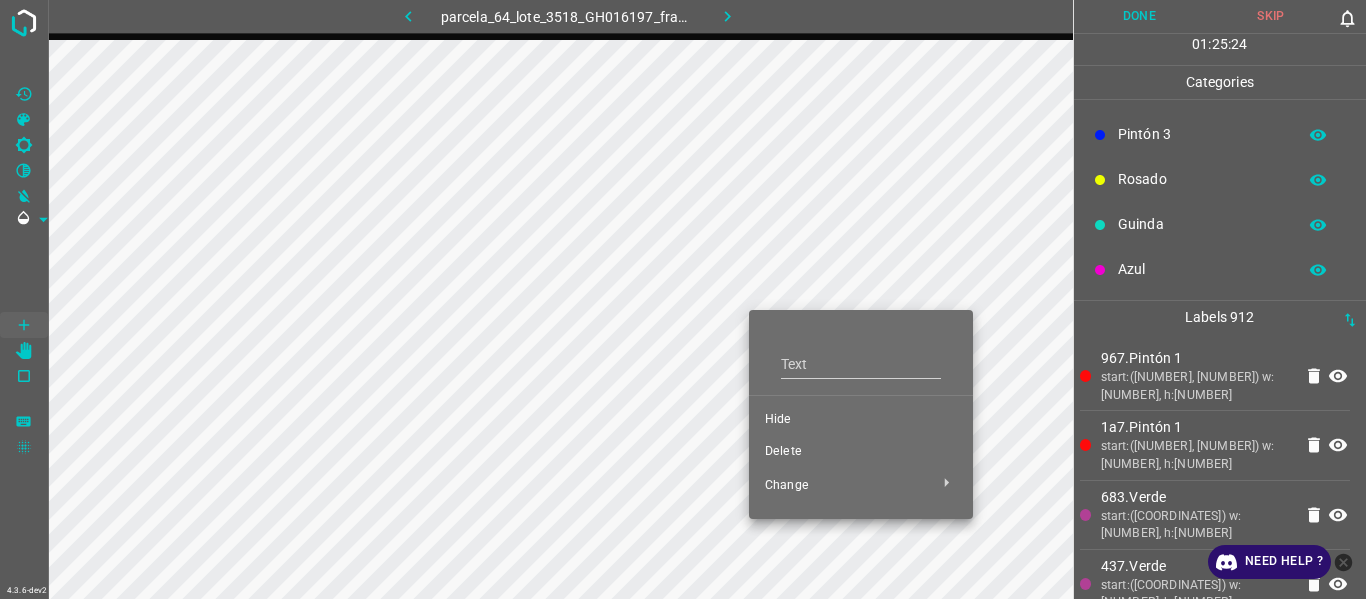 click on "Delete" at bounding box center [861, 452] 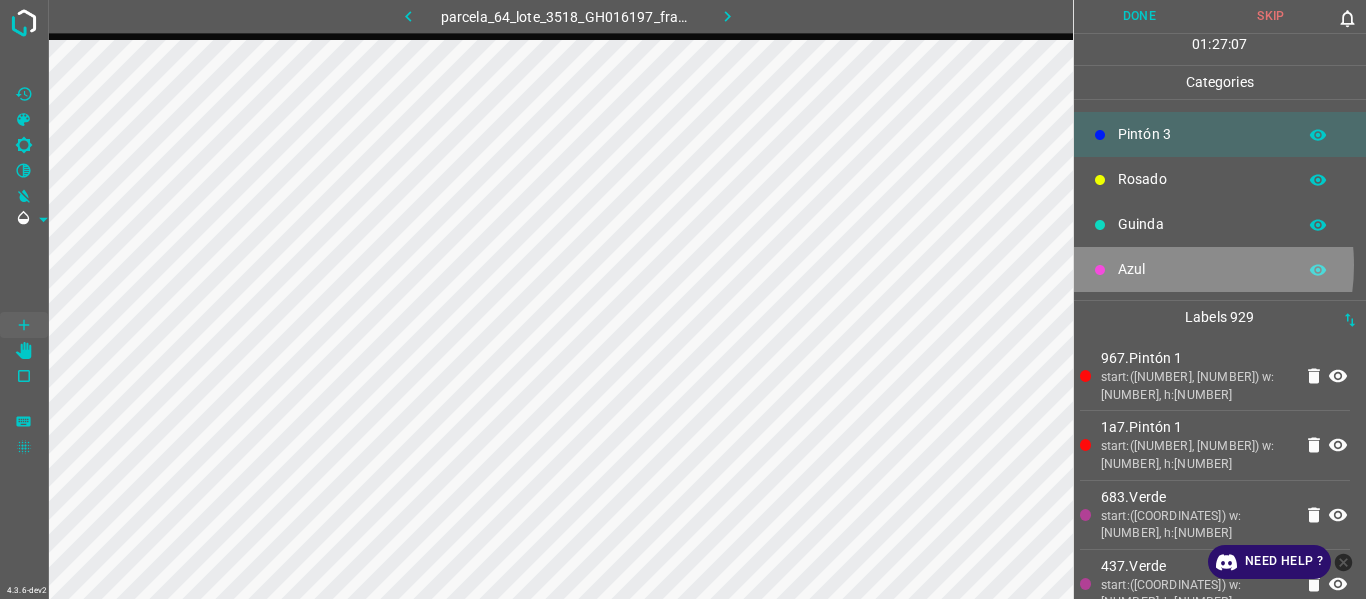 click on "Azul" at bounding box center [1202, 269] 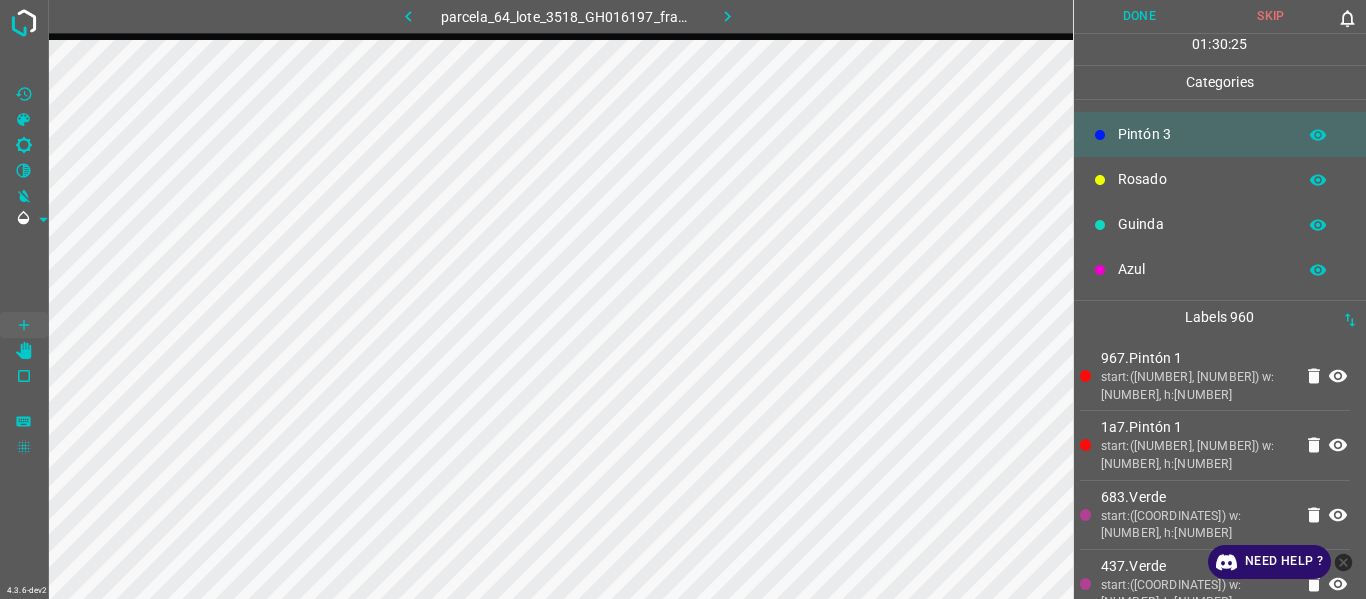 click on "start:([NUMBER], [NUMBER])
w:[NUMBER], h:[NUMBER]" at bounding box center (1196, 386) 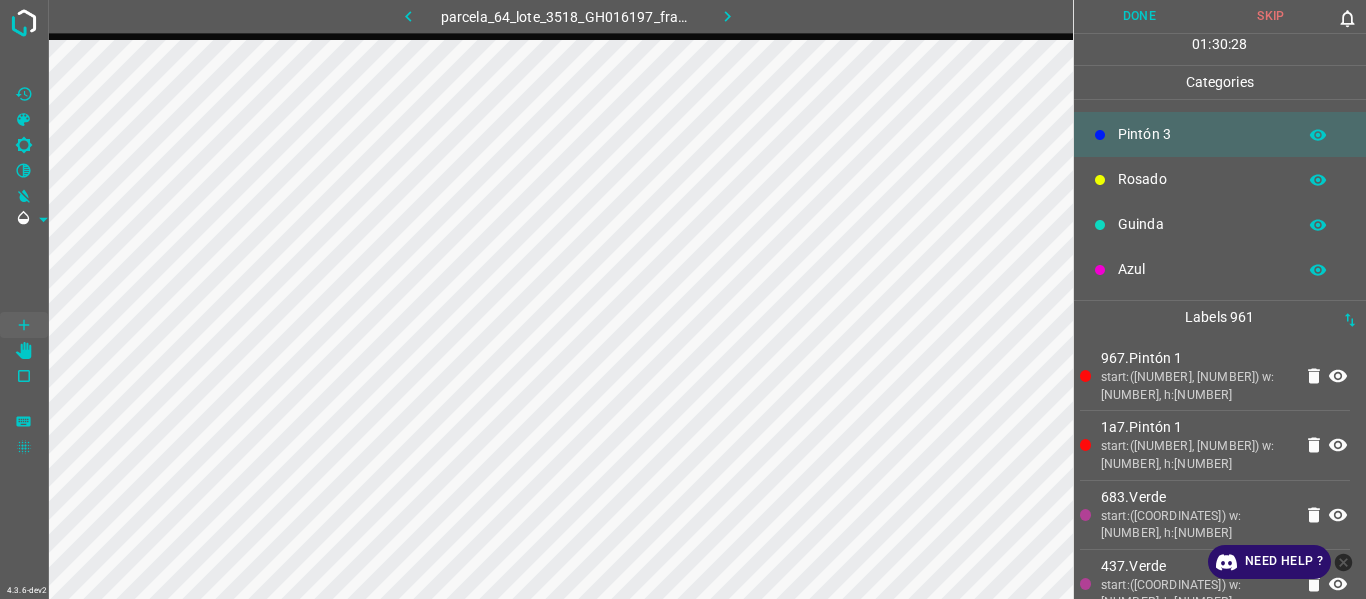 click on "Guinda" at bounding box center [1202, 224] 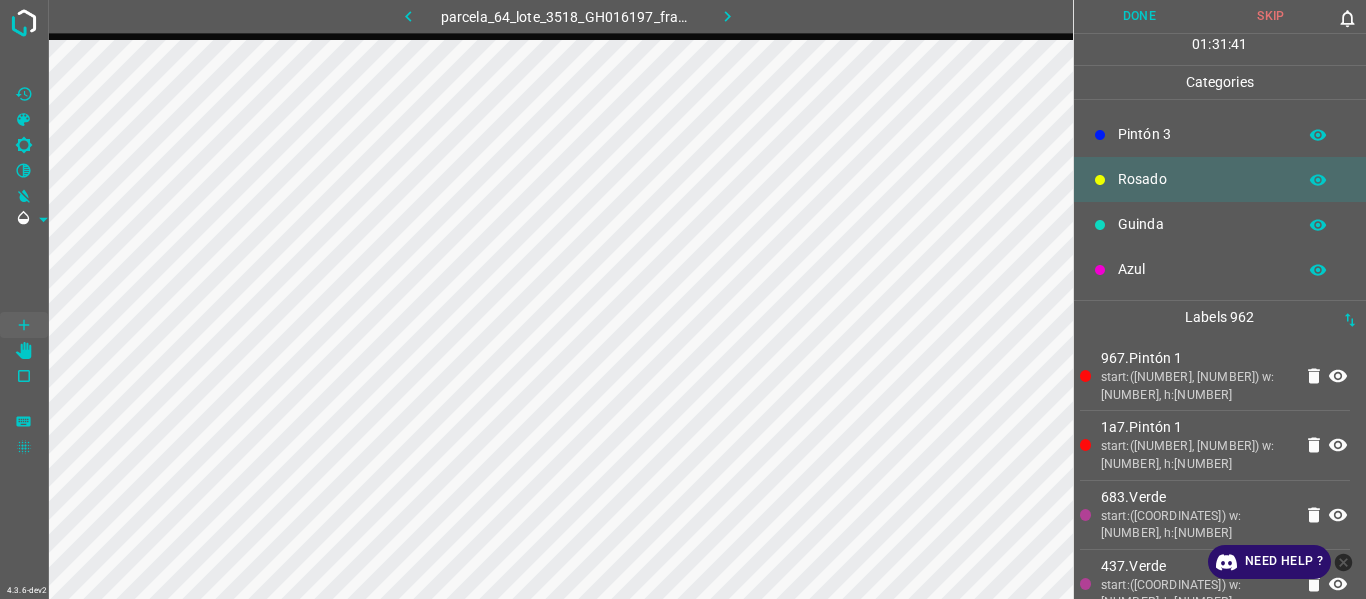 click on "Azul" at bounding box center [1202, 269] 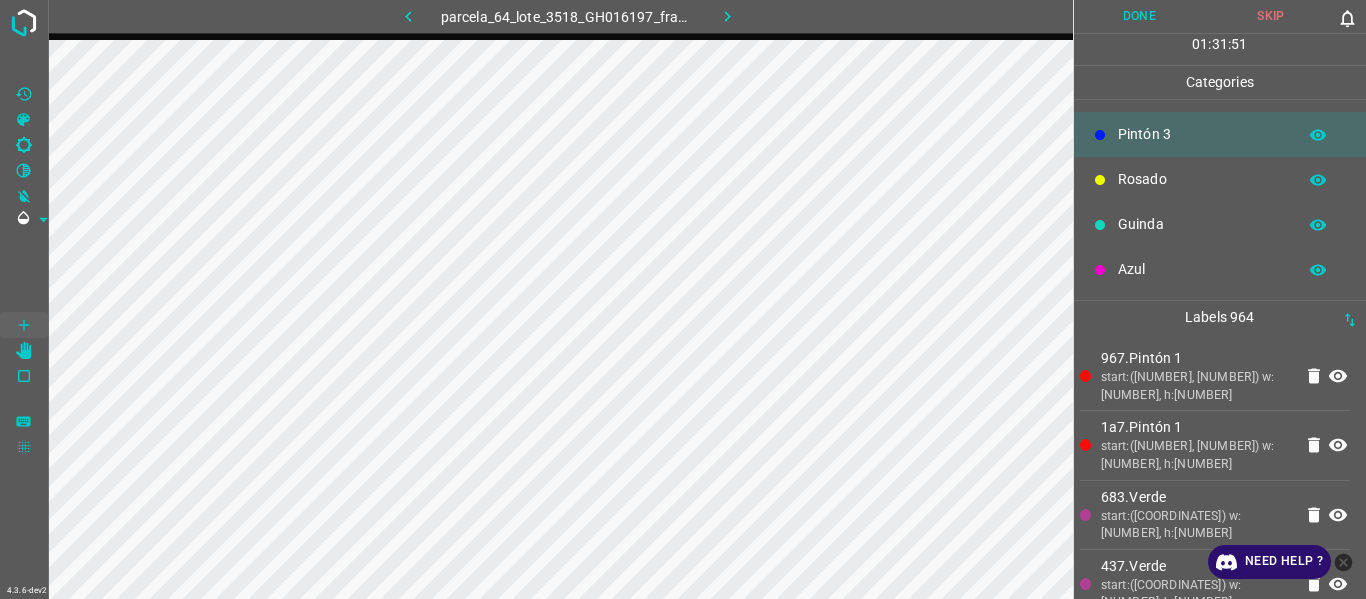 click on "Guinda" at bounding box center (1202, 224) 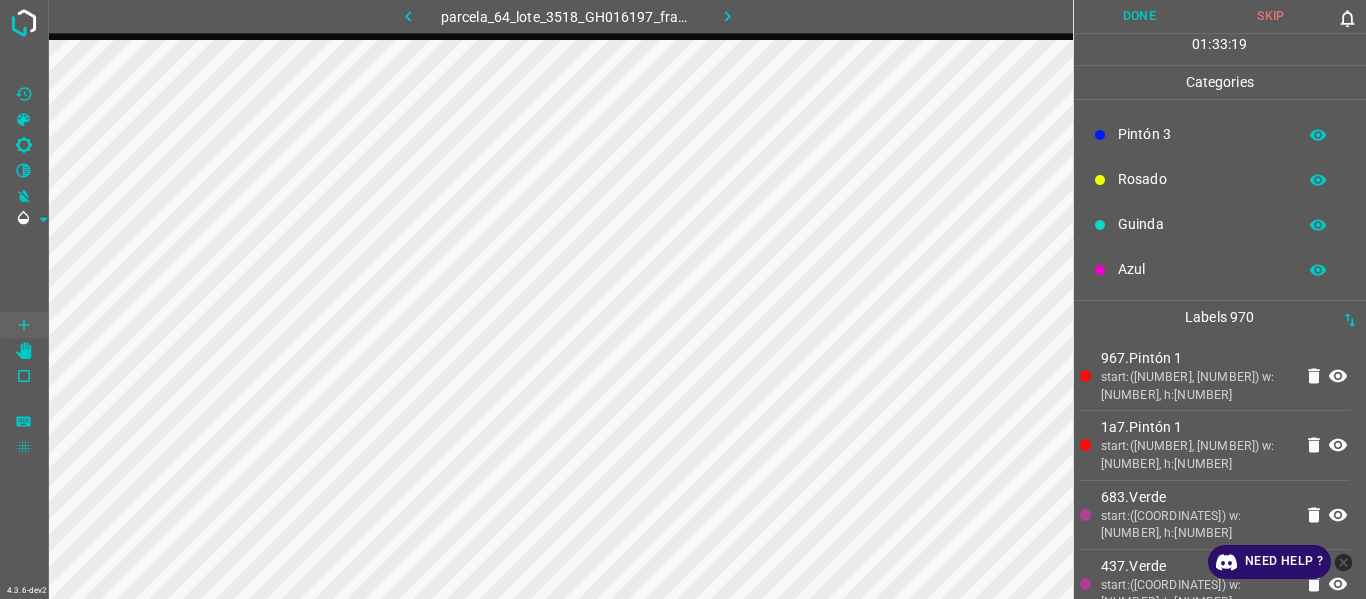 click on "967.Pintón 1" at bounding box center (1196, 358) 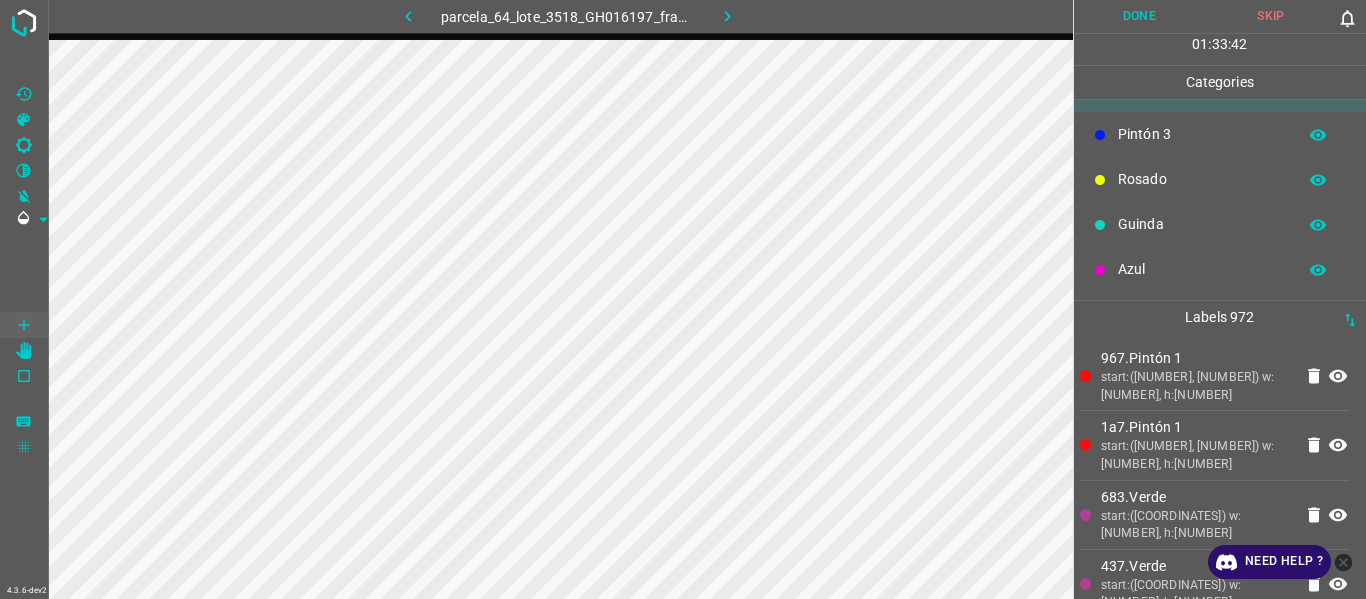 click on "Guinda" at bounding box center [1202, 224] 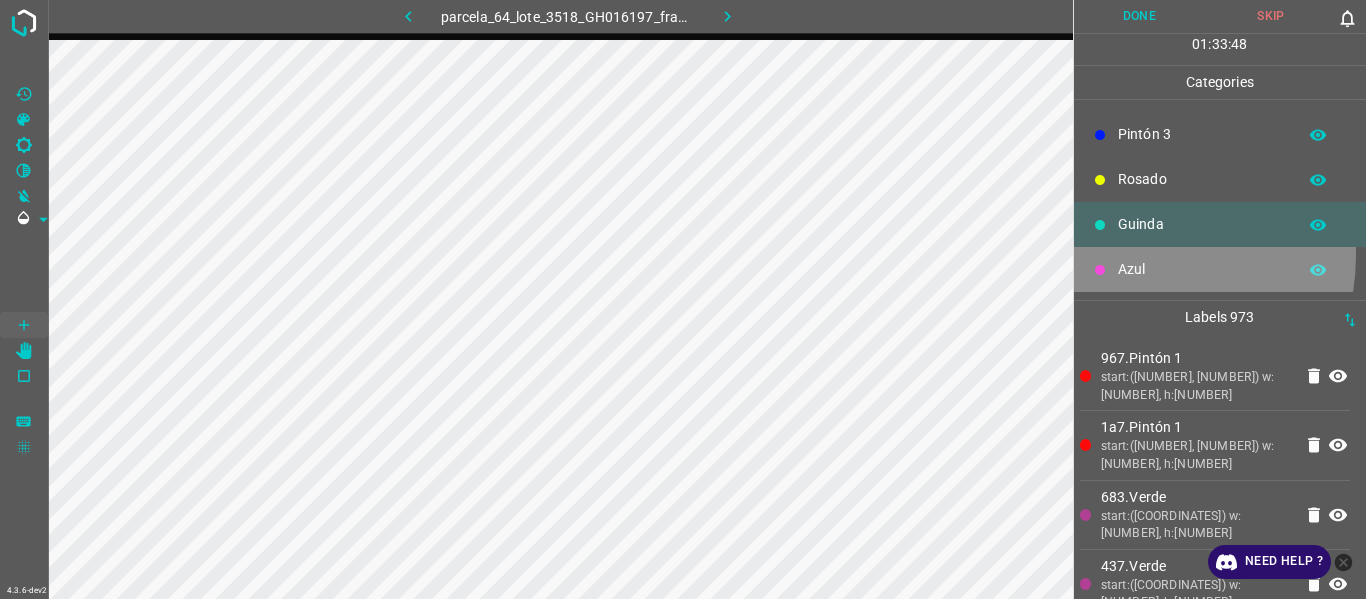 click on "Azul" at bounding box center (1220, 269) 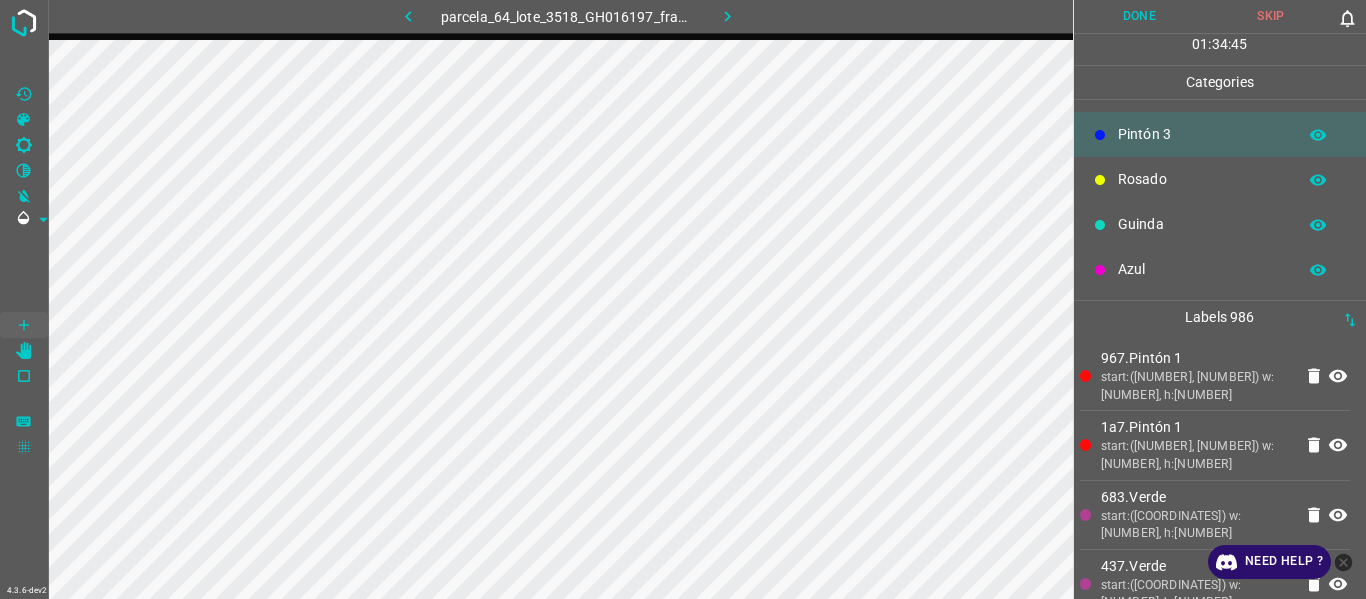 click on "Azul" at bounding box center [1202, 269] 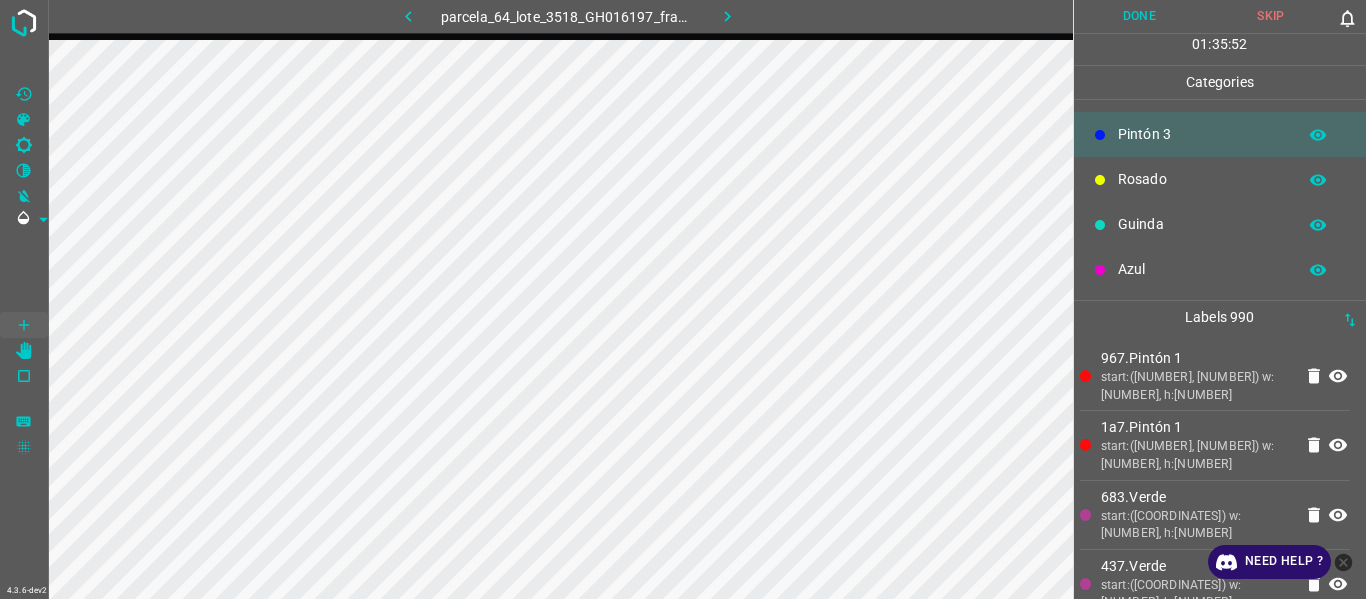 click on "start:([NUMBER], [NUMBER])
w:[NUMBER], h:[NUMBER]" at bounding box center (1196, 455) 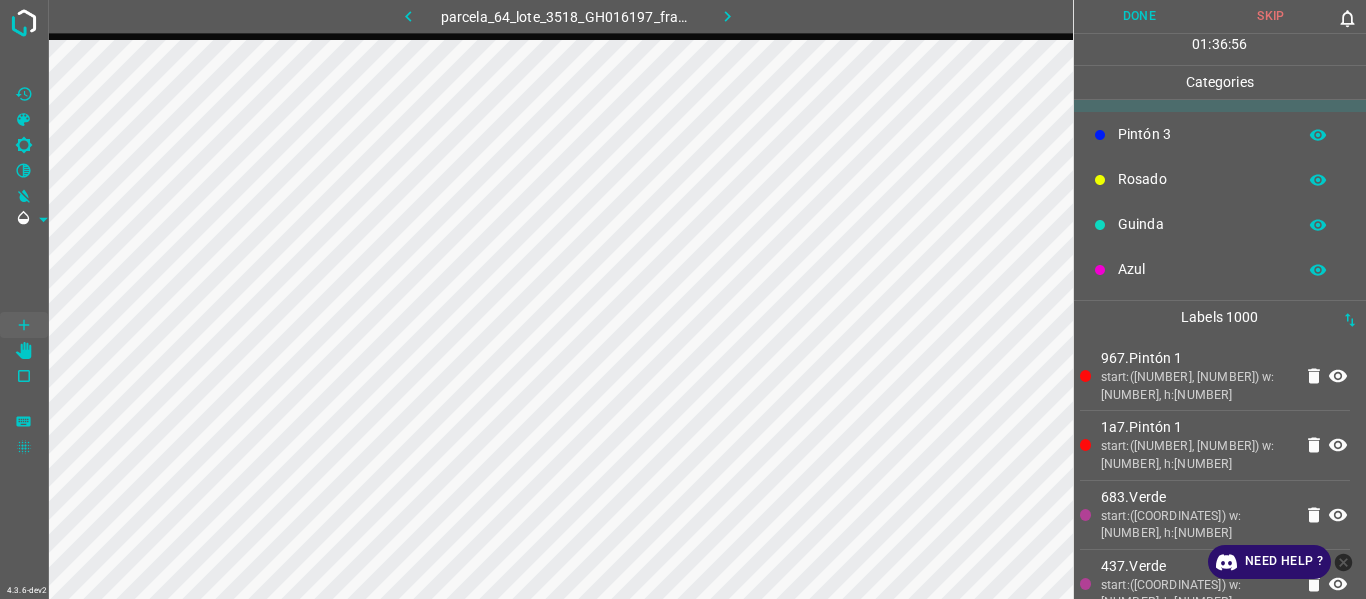 click on "Azul" at bounding box center (1202, 269) 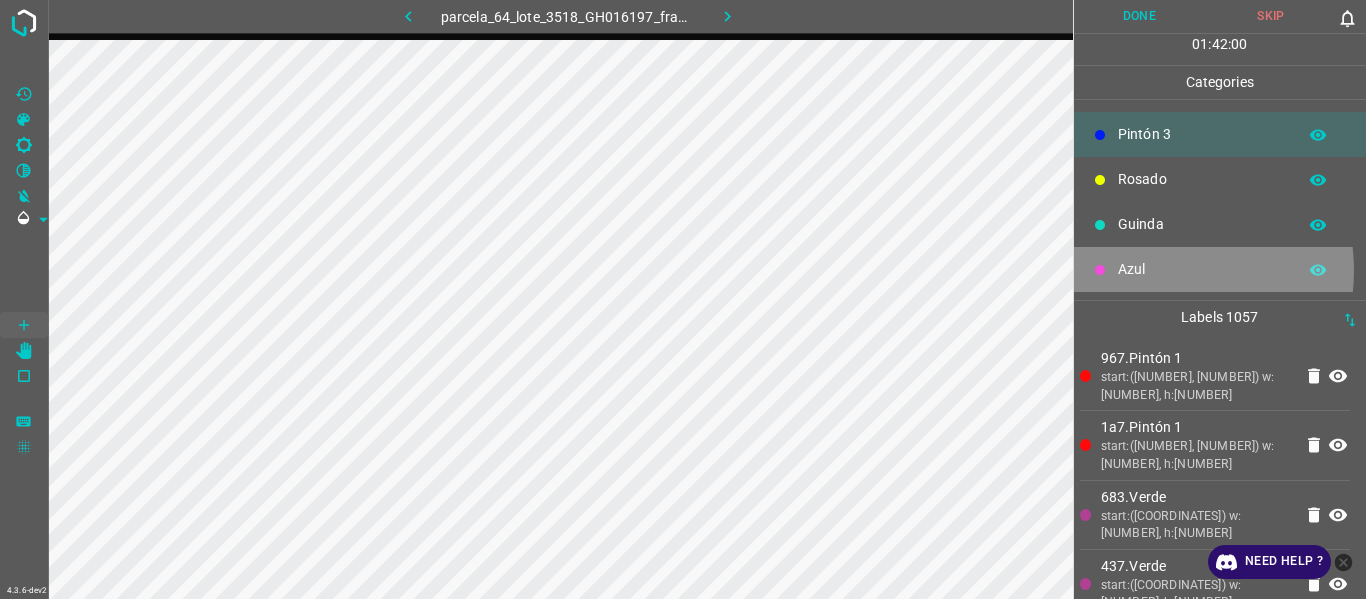 click on "Azul" at bounding box center [1202, 269] 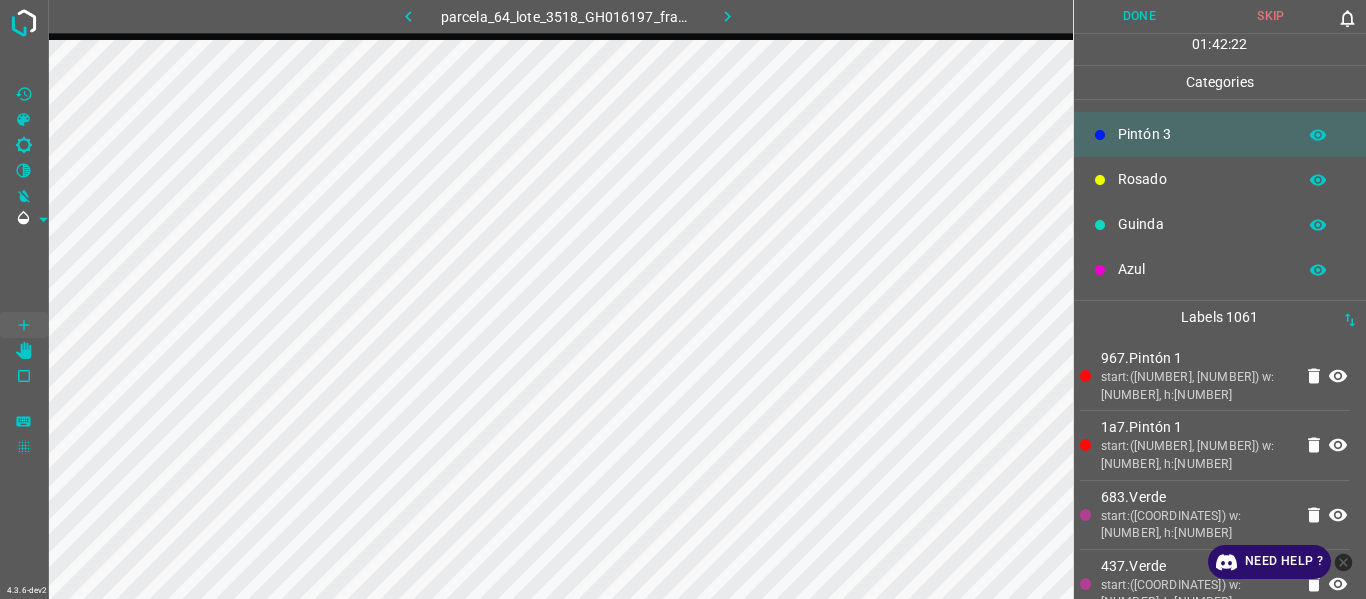 click on "Guinda" at bounding box center (1220, 224) 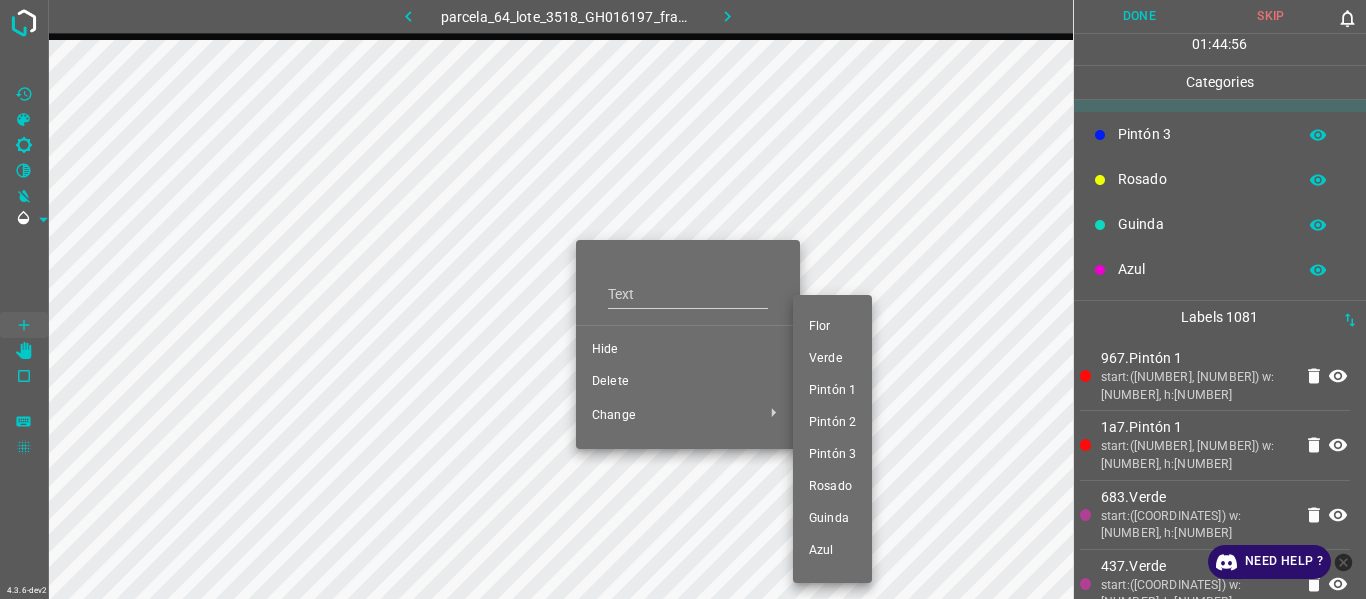 click on "Pintón 2" at bounding box center (832, 423) 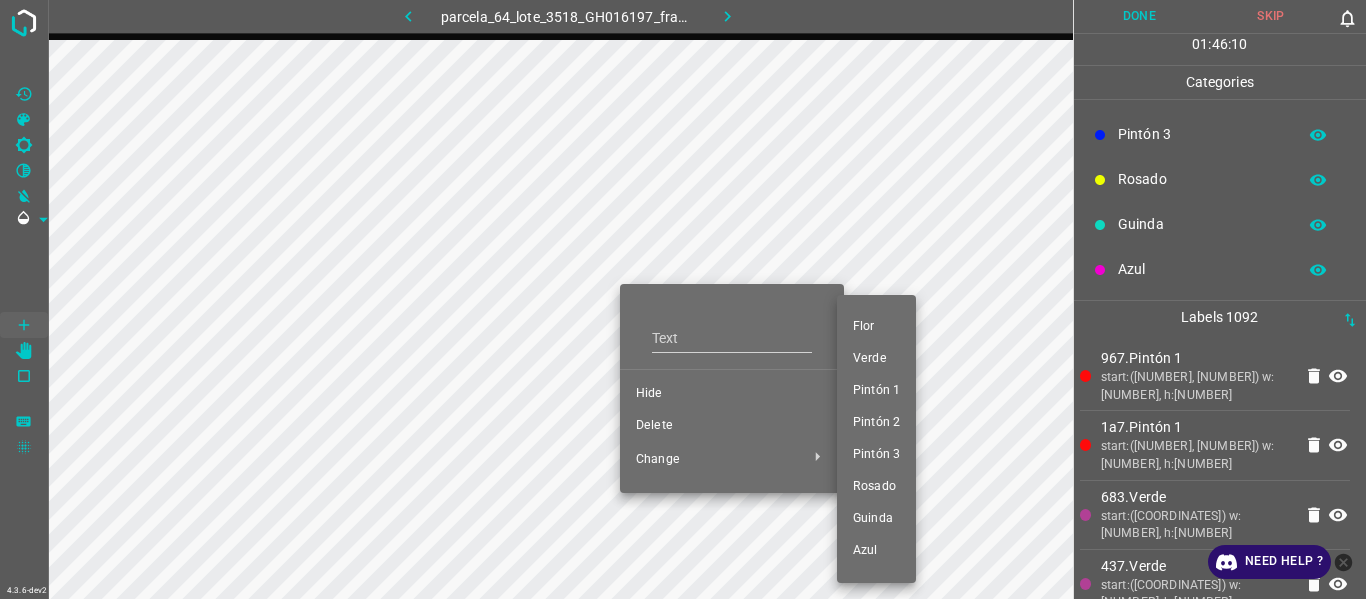 drag, startPoint x: 874, startPoint y: 393, endPoint x: 624, endPoint y: 405, distance: 250.28784 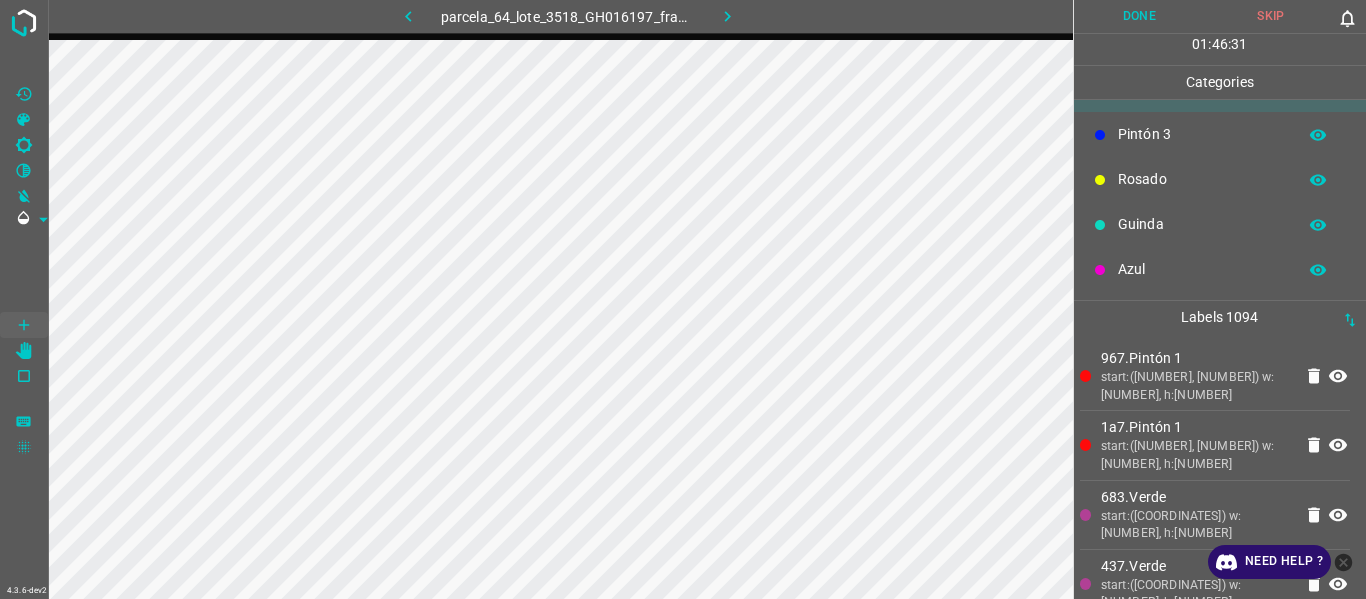 click on "Azul" at bounding box center [1202, 269] 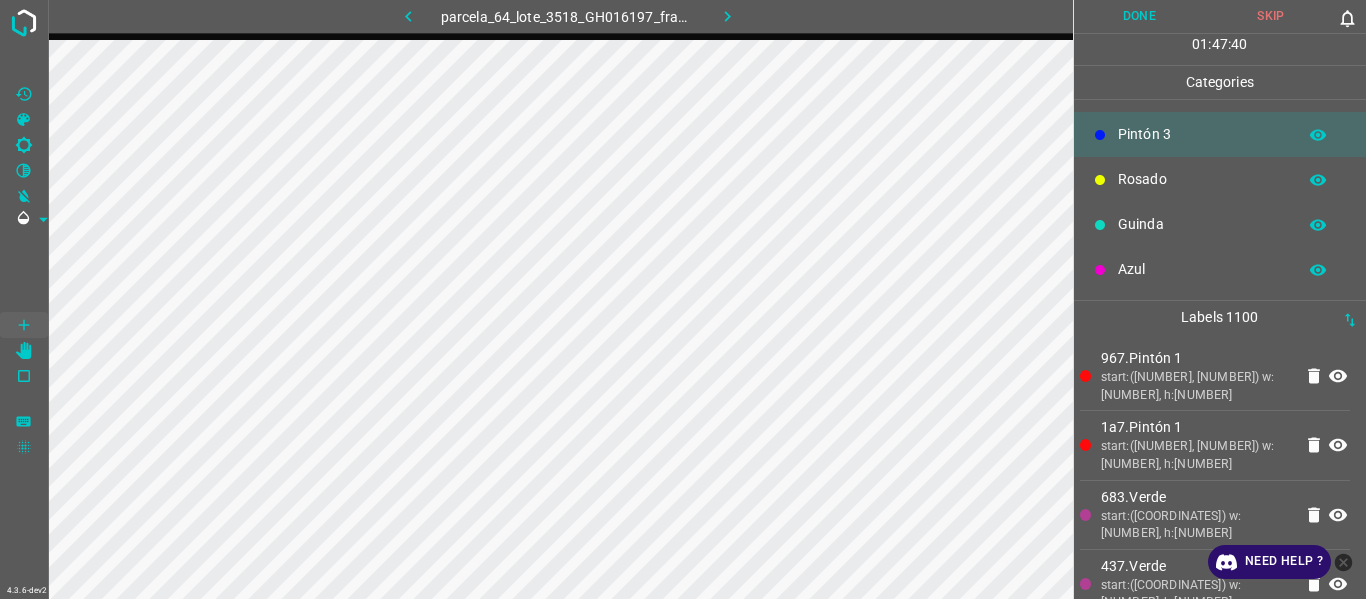click on "1a7.Pintón 1" at bounding box center (1196, 427) 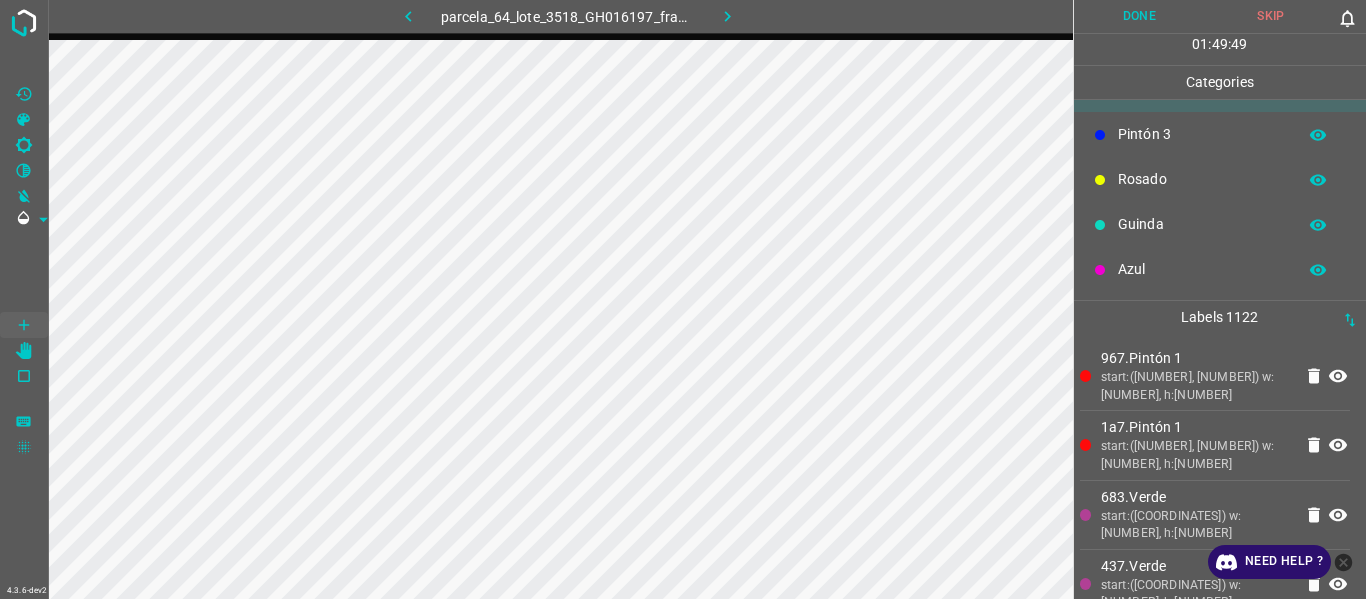 click on "Guinda" at bounding box center (1202, 224) 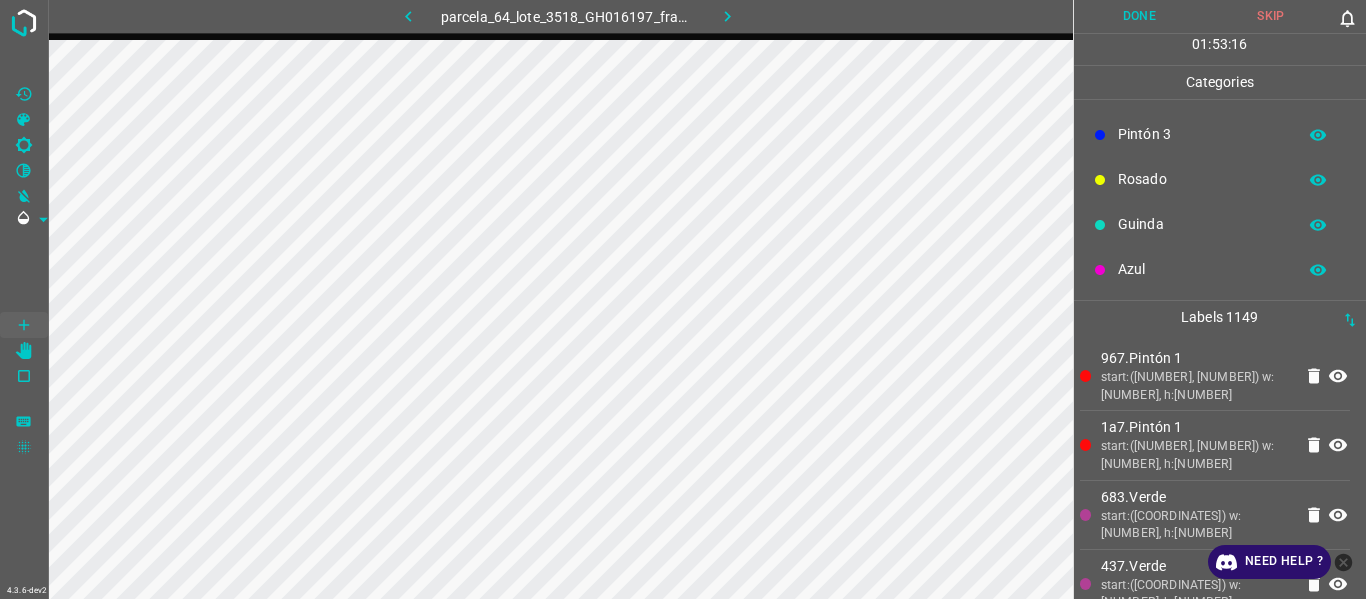 click on "start:([NUMBER], [NUMBER])
w:[NUMBER], h:[NUMBER]" at bounding box center [1196, 386] 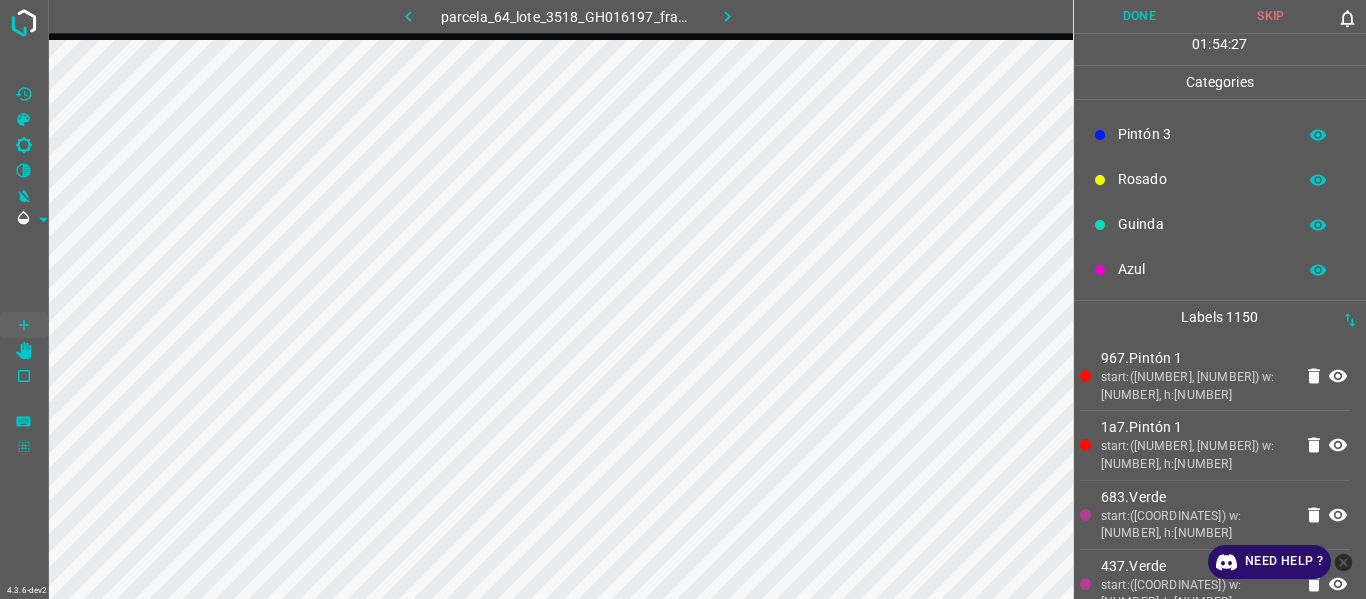 click on "start:([NUMBER], [NUMBER])
w:[NUMBER], h:[NUMBER]" at bounding box center [1196, 386] 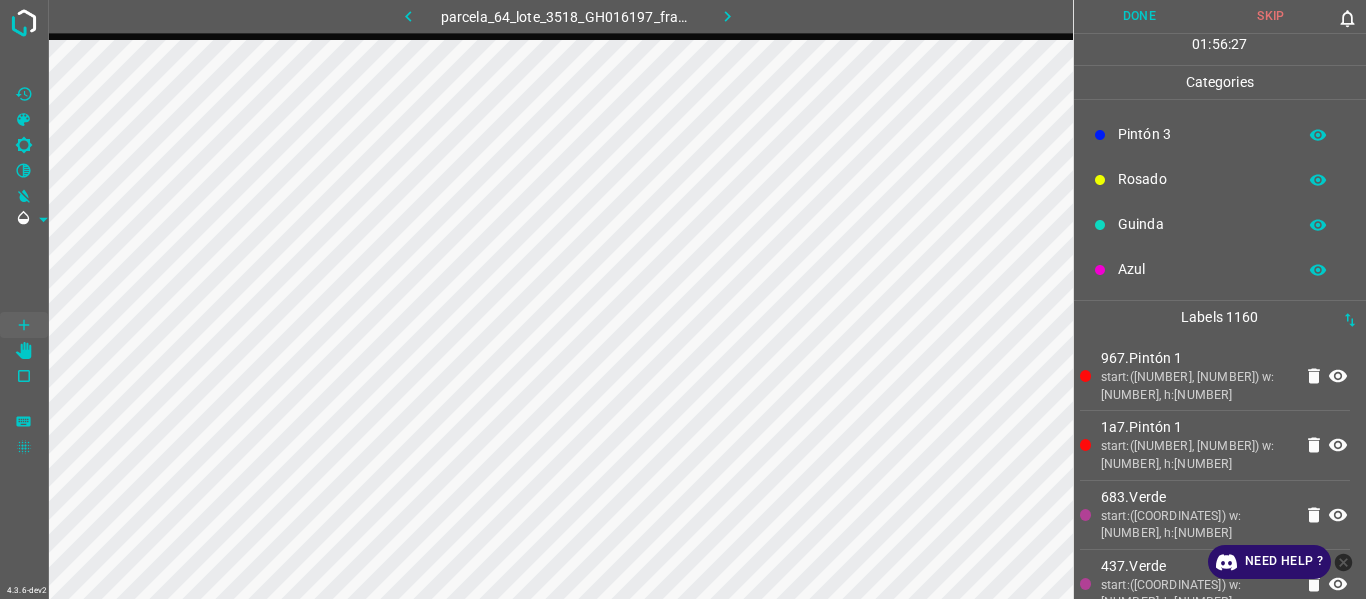 click on "1a7.Pintón 1" at bounding box center [1196, 427] 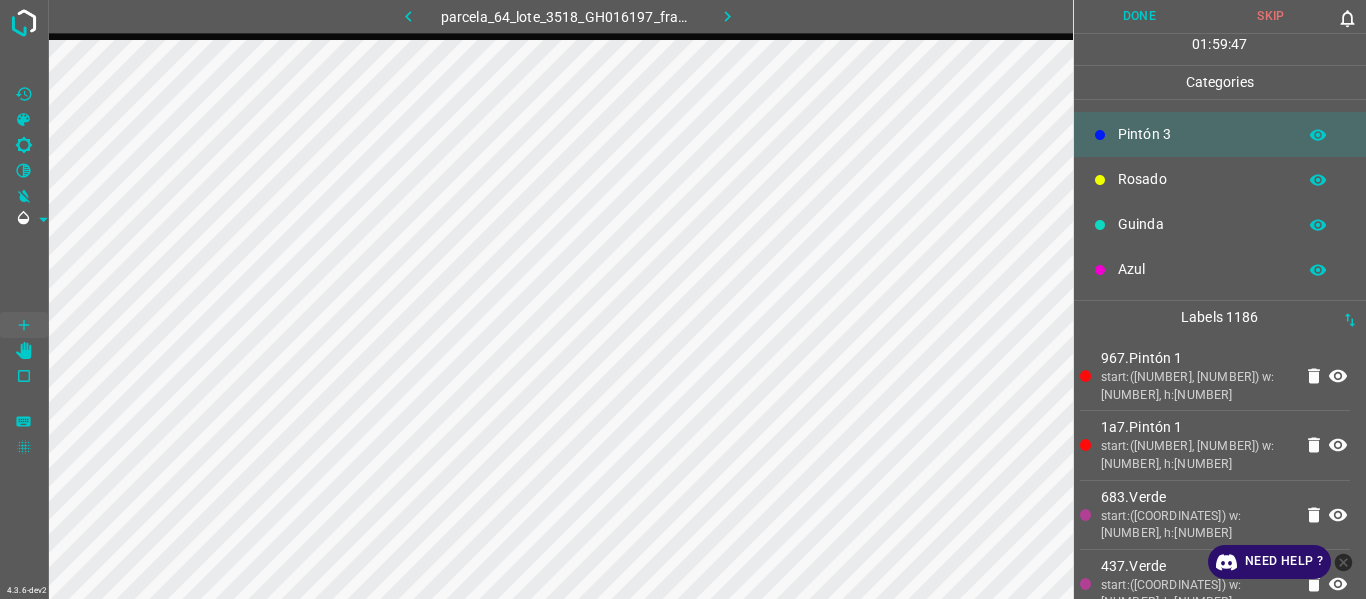 click on "967.Pintón 1" at bounding box center (1196, 358) 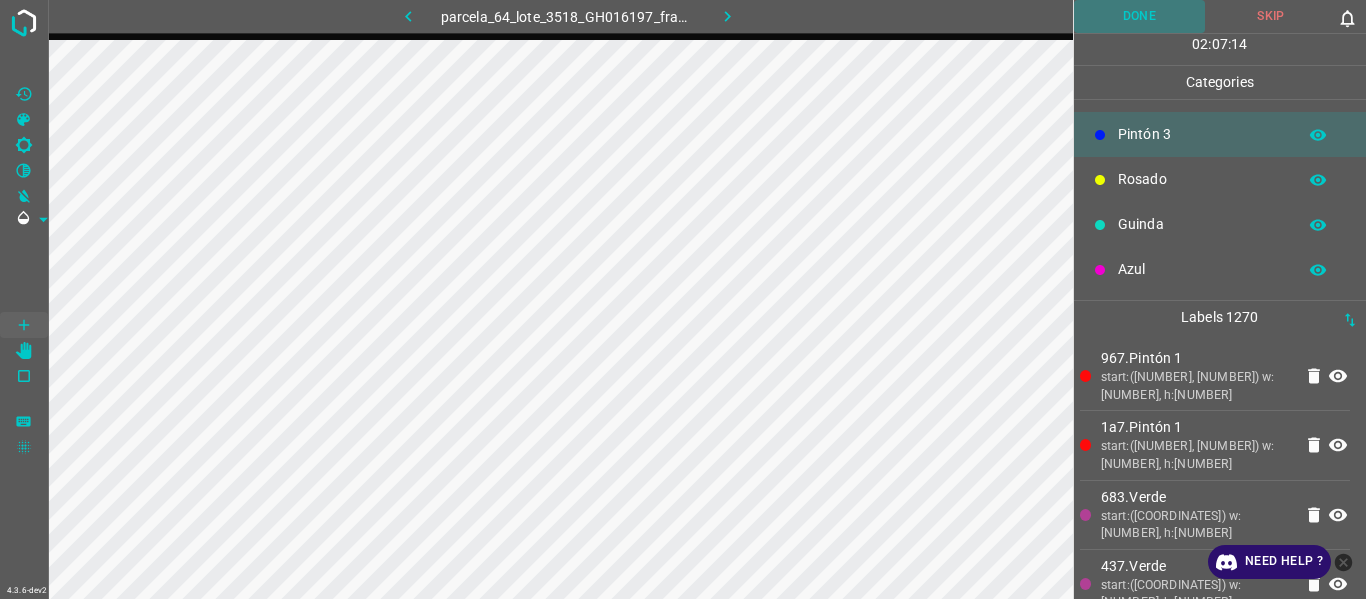 click on "Done" at bounding box center (1140, 16) 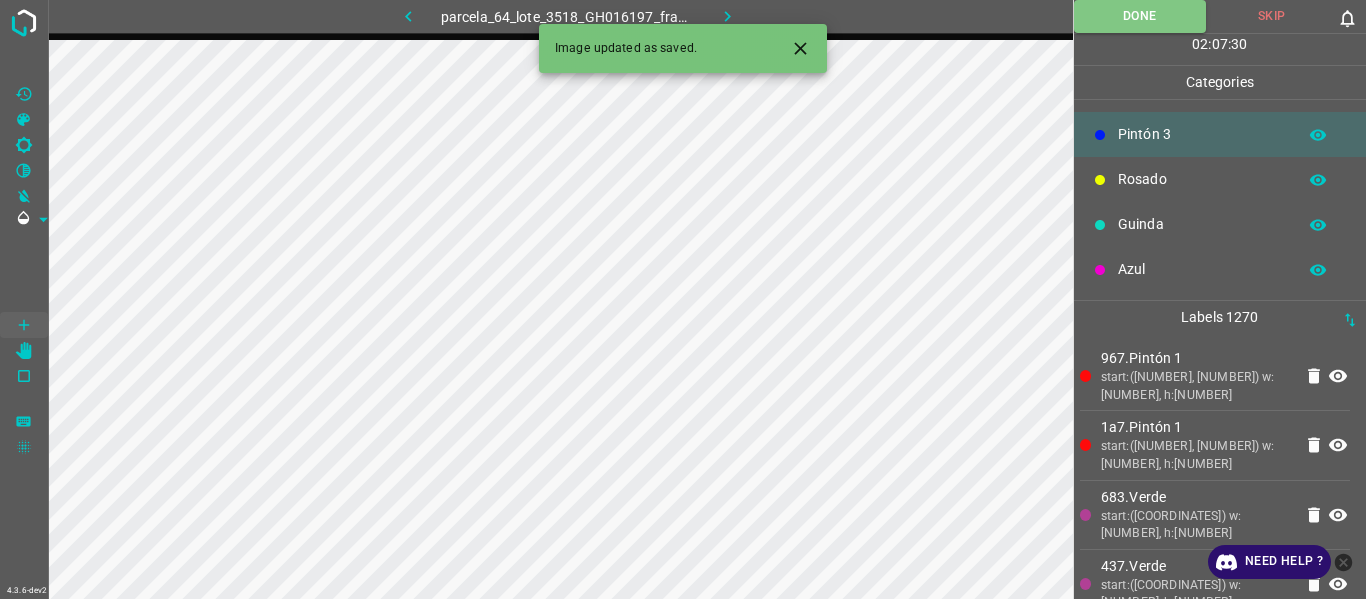 drag, startPoint x: 719, startPoint y: 11, endPoint x: 21, endPoint y: 263, distance: 742.09705 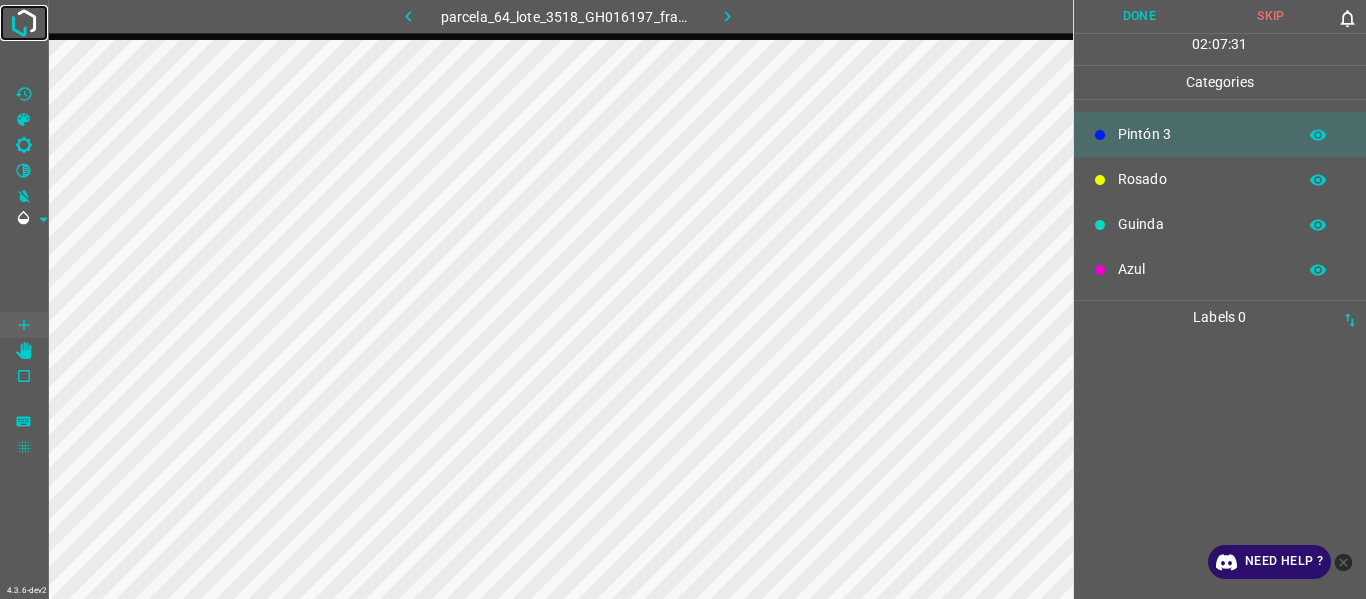click at bounding box center [24, 23] 